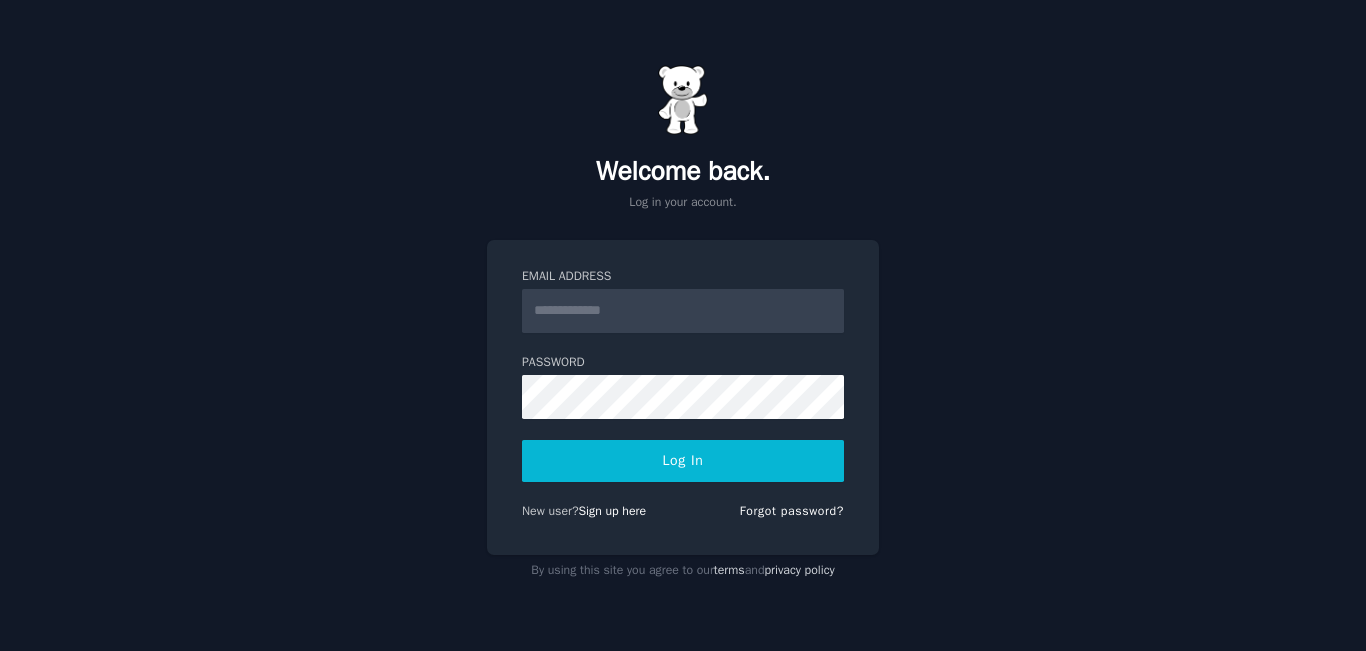 scroll, scrollTop: 0, scrollLeft: 0, axis: both 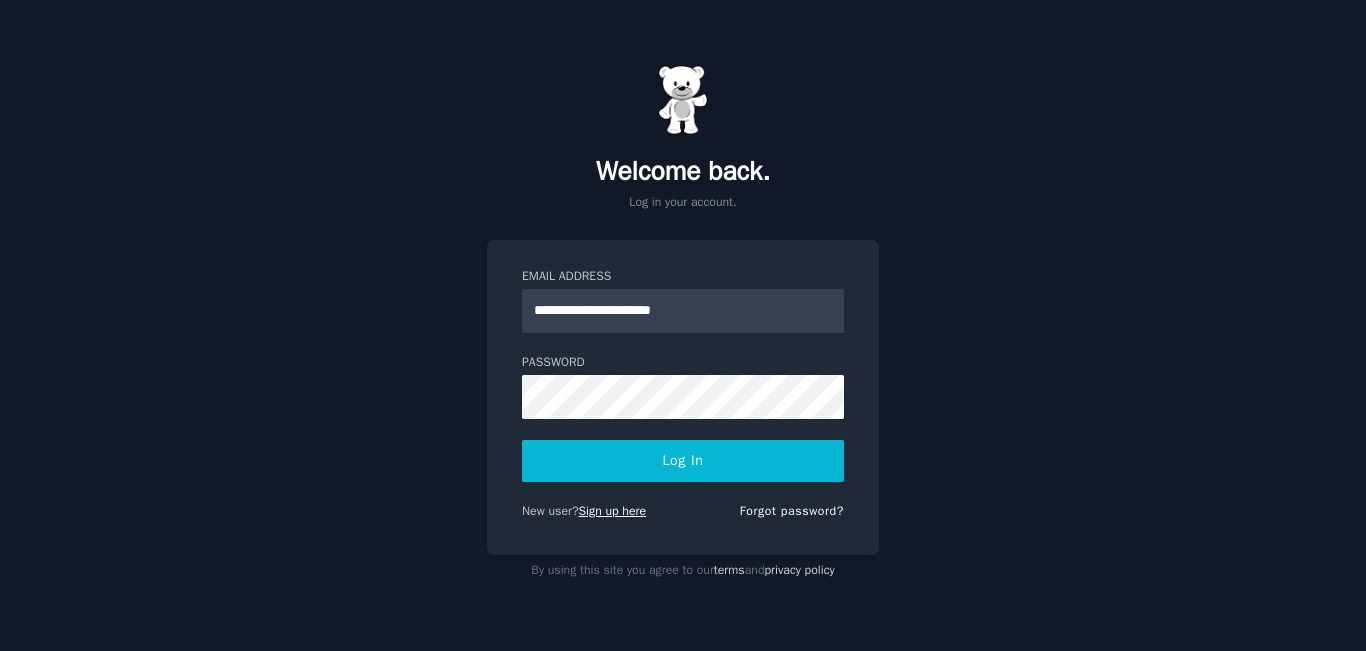 click on "Sign up here" at bounding box center [613, 511] 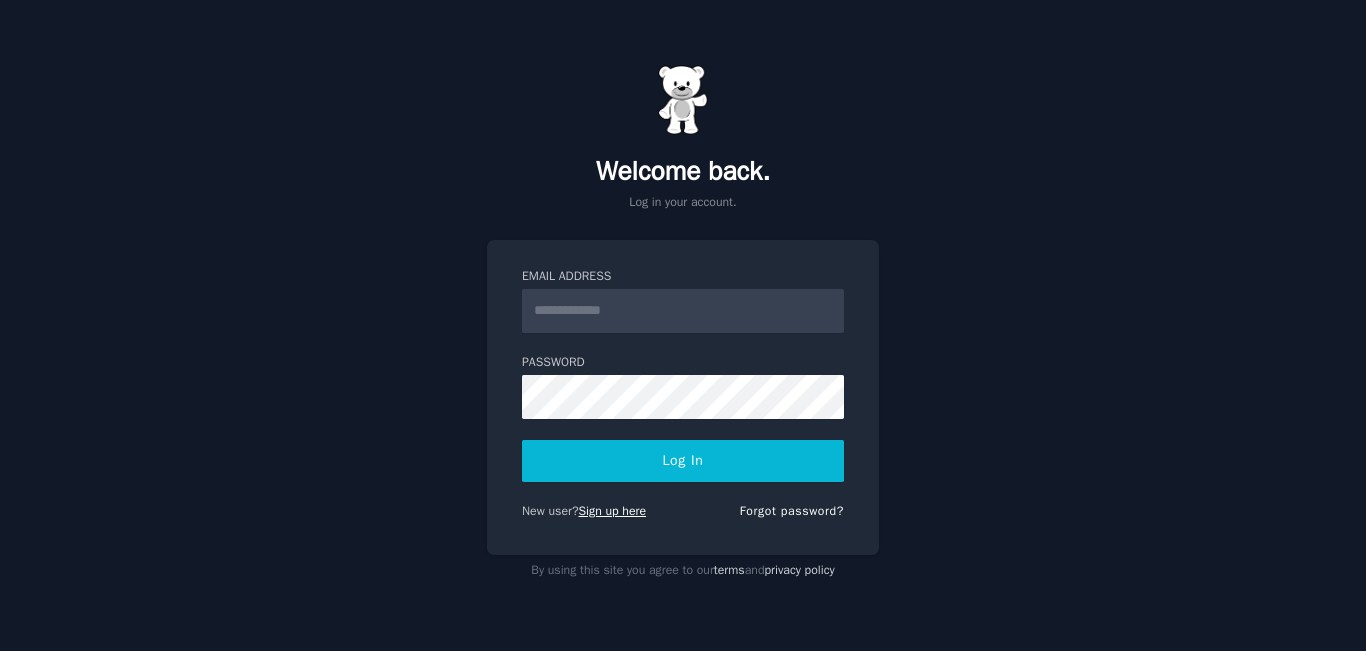 scroll, scrollTop: 0, scrollLeft: 0, axis: both 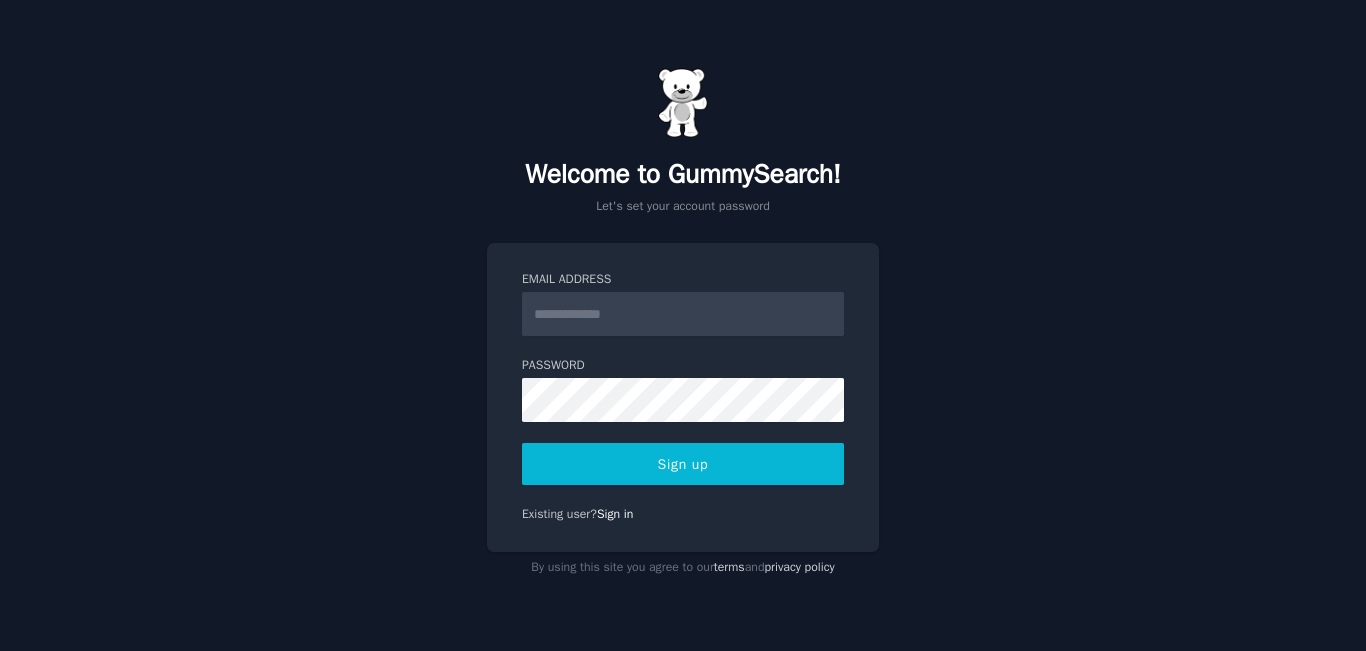 click on "Email Address" at bounding box center (683, 314) 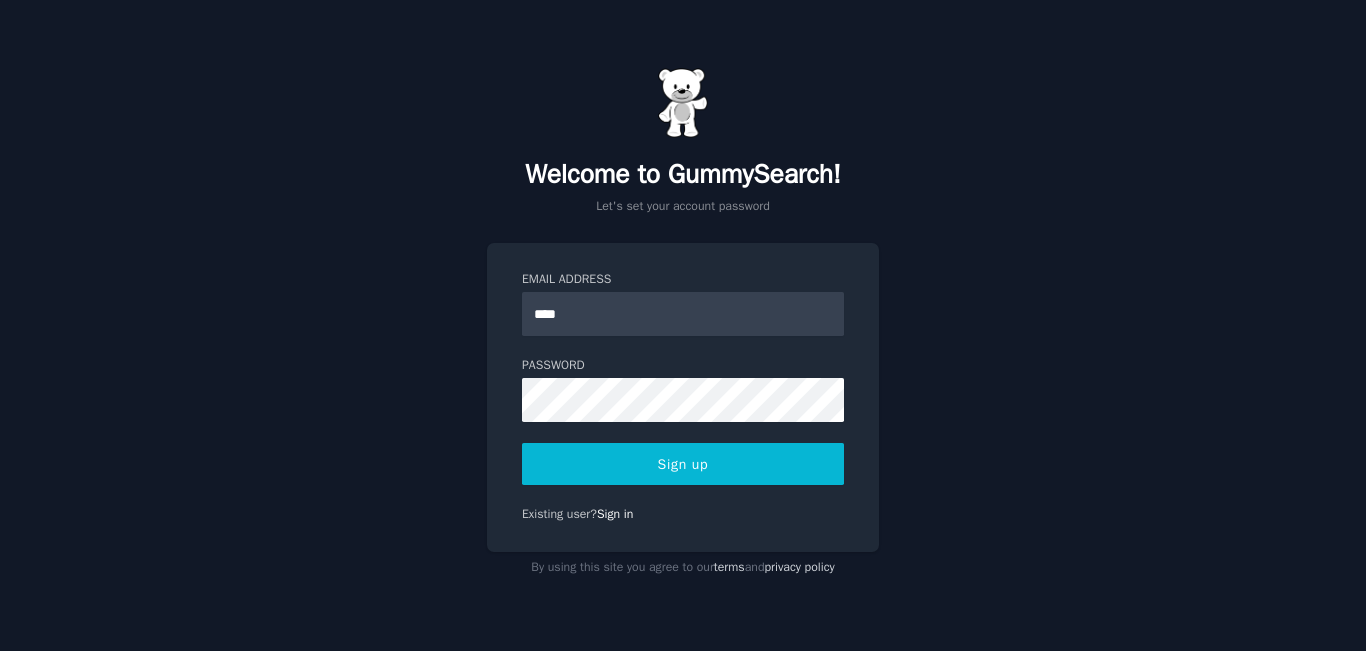 type on "**********" 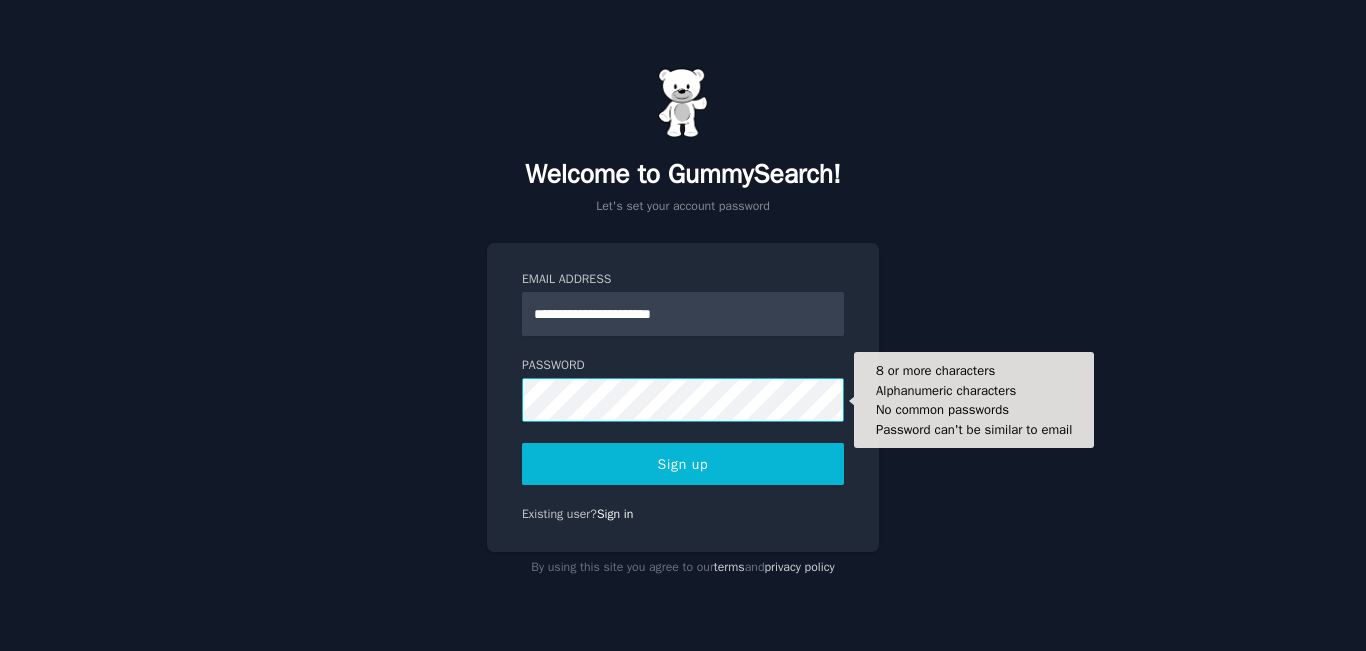 click on "Sign up" at bounding box center [683, 464] 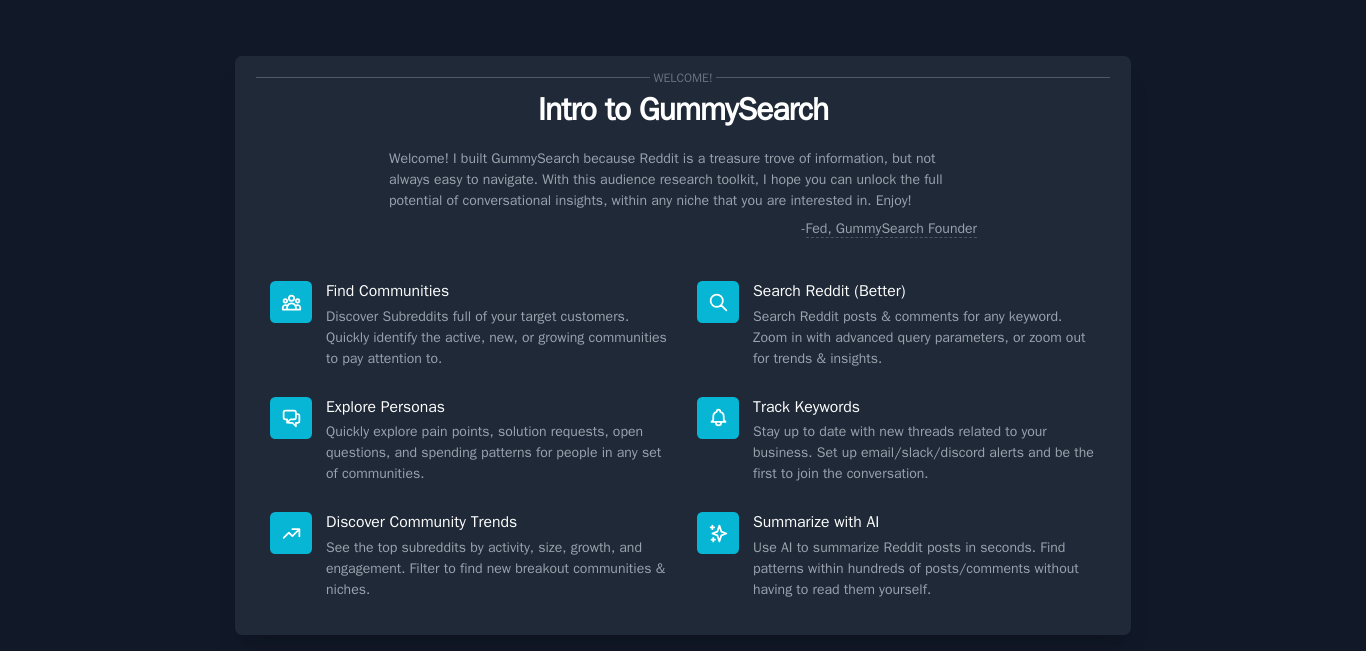 scroll, scrollTop: 0, scrollLeft: 0, axis: both 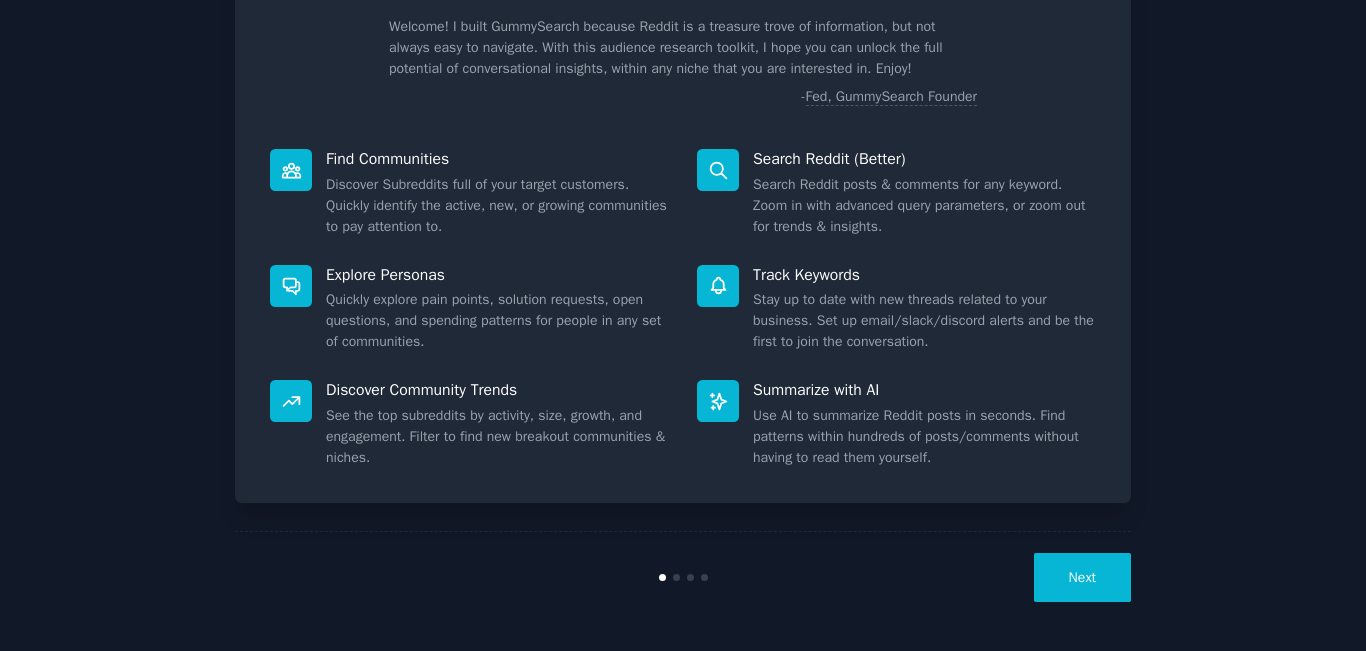 click on "Next" at bounding box center [1082, 577] 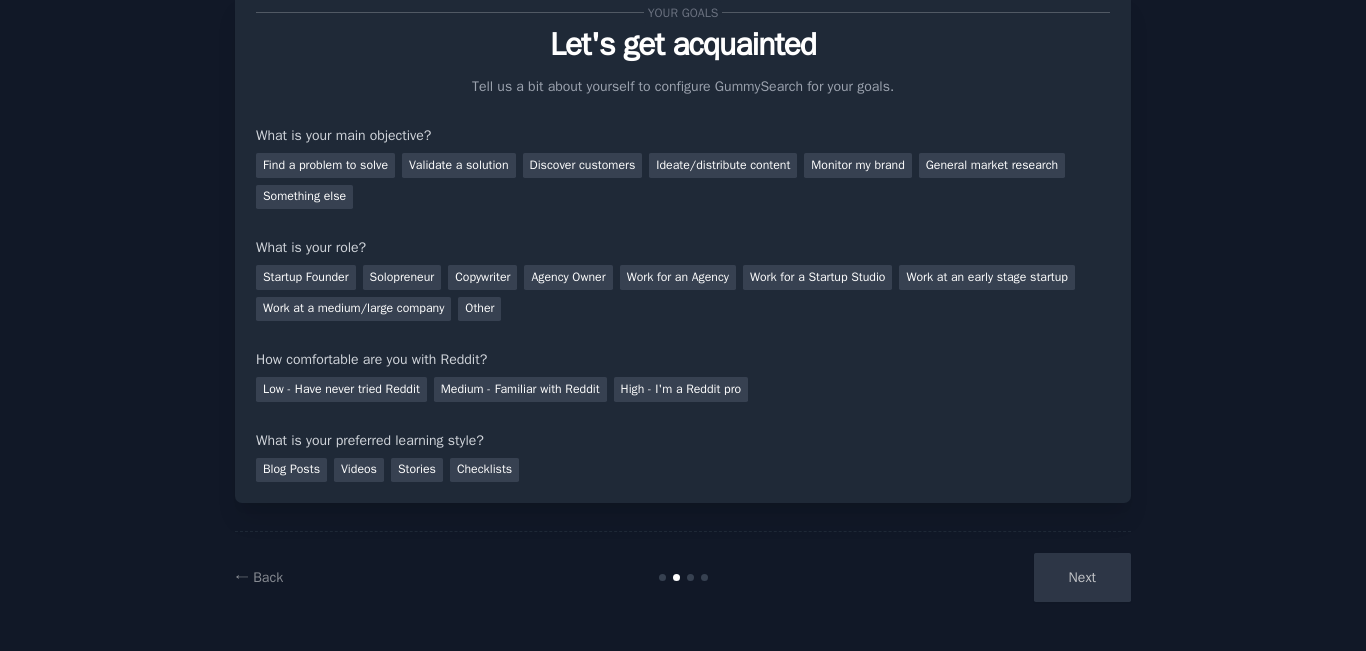 scroll, scrollTop: 65, scrollLeft: 0, axis: vertical 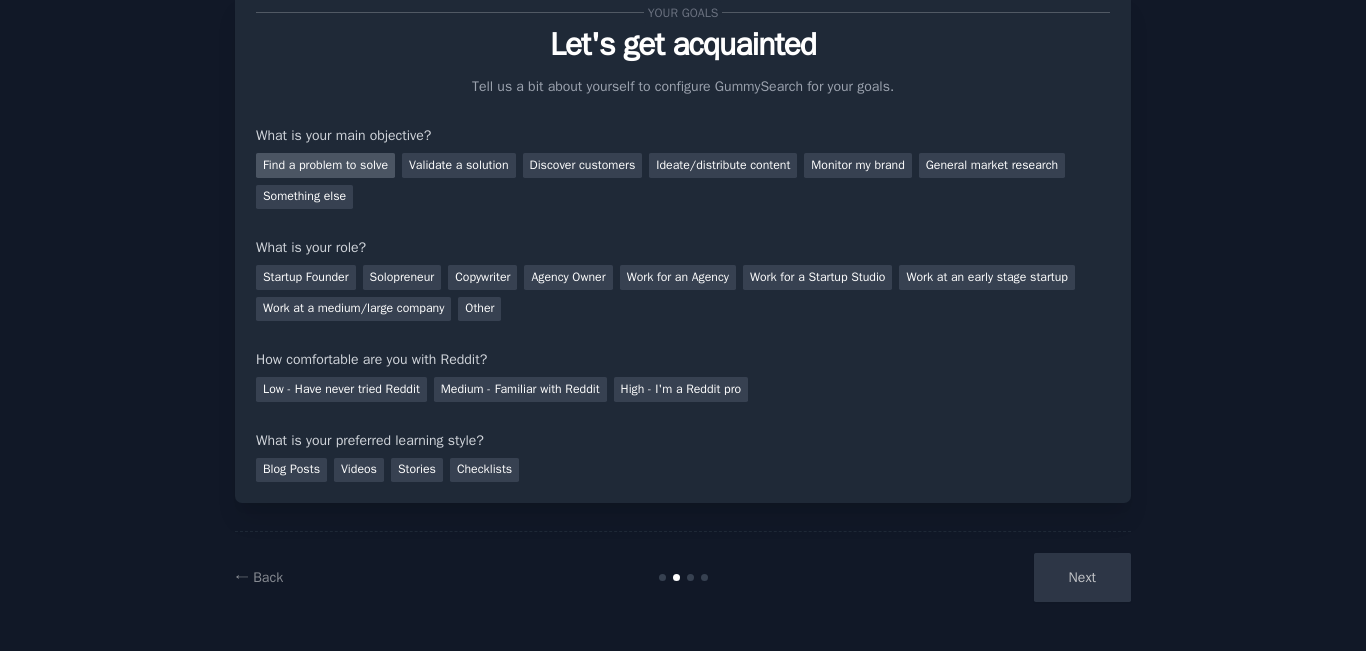 click on "Find a problem to solve" at bounding box center [325, 165] 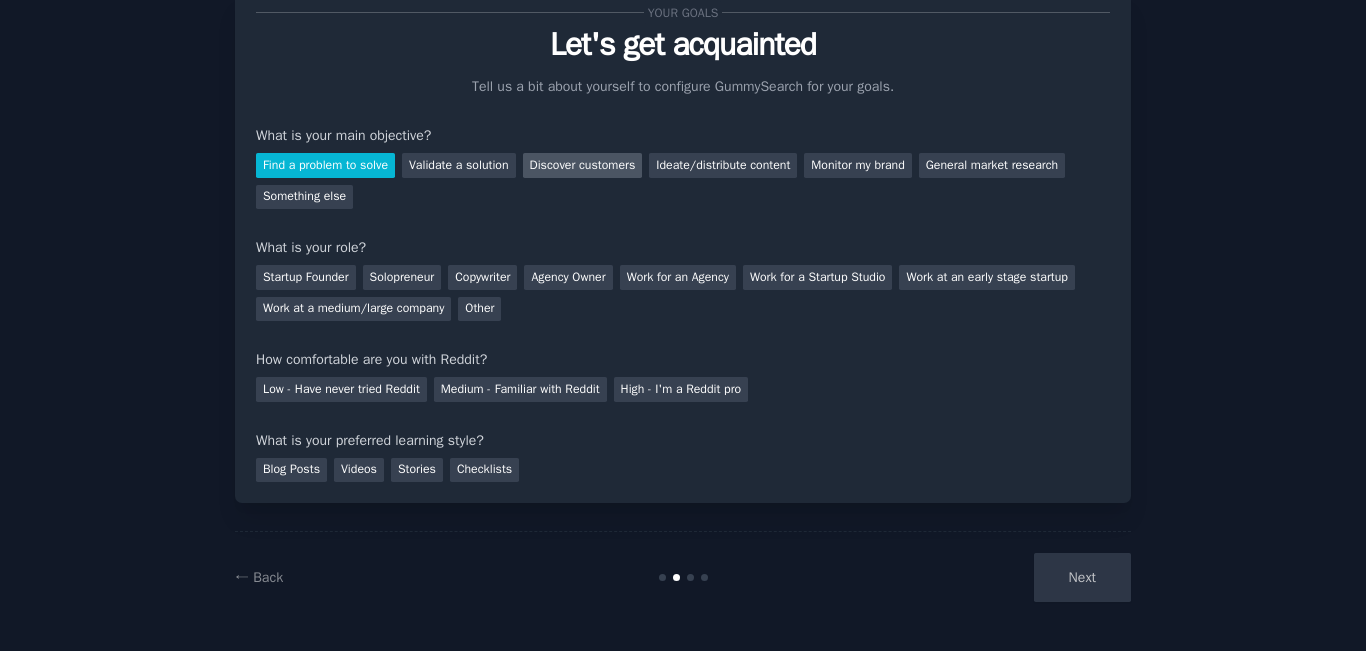 click on "Discover customers" at bounding box center (583, 165) 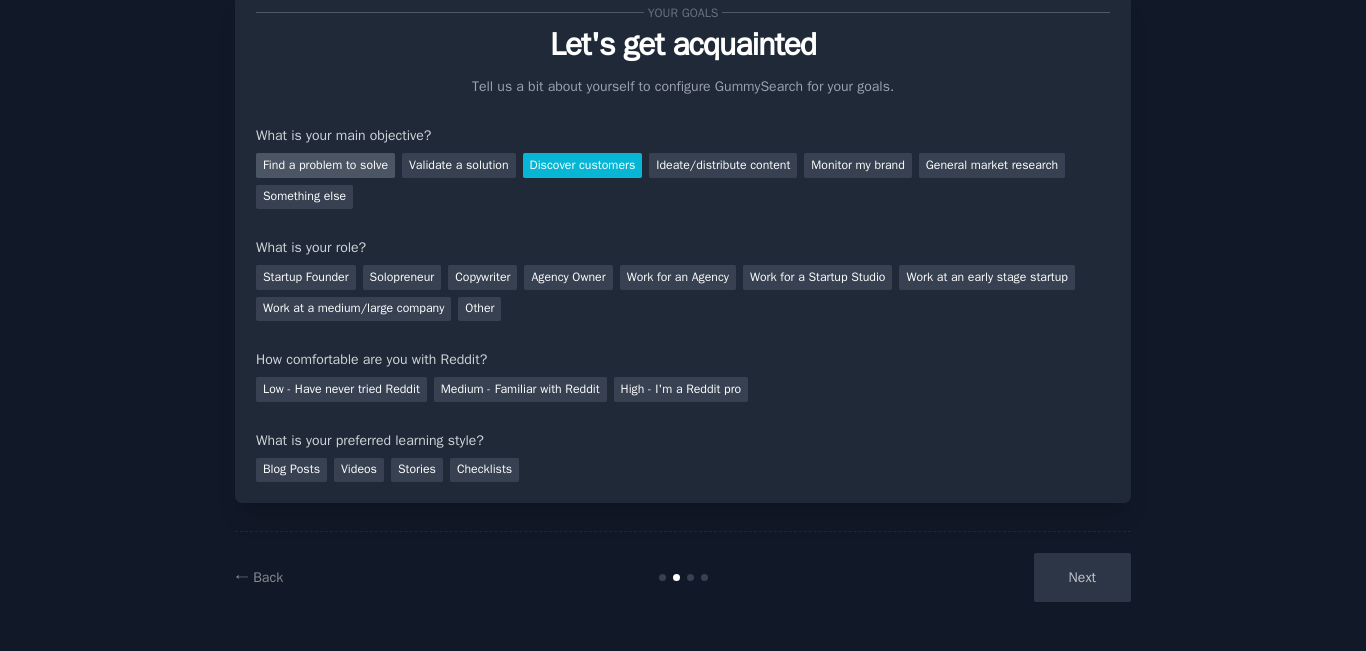 click on "Find a problem to solve" at bounding box center [325, 165] 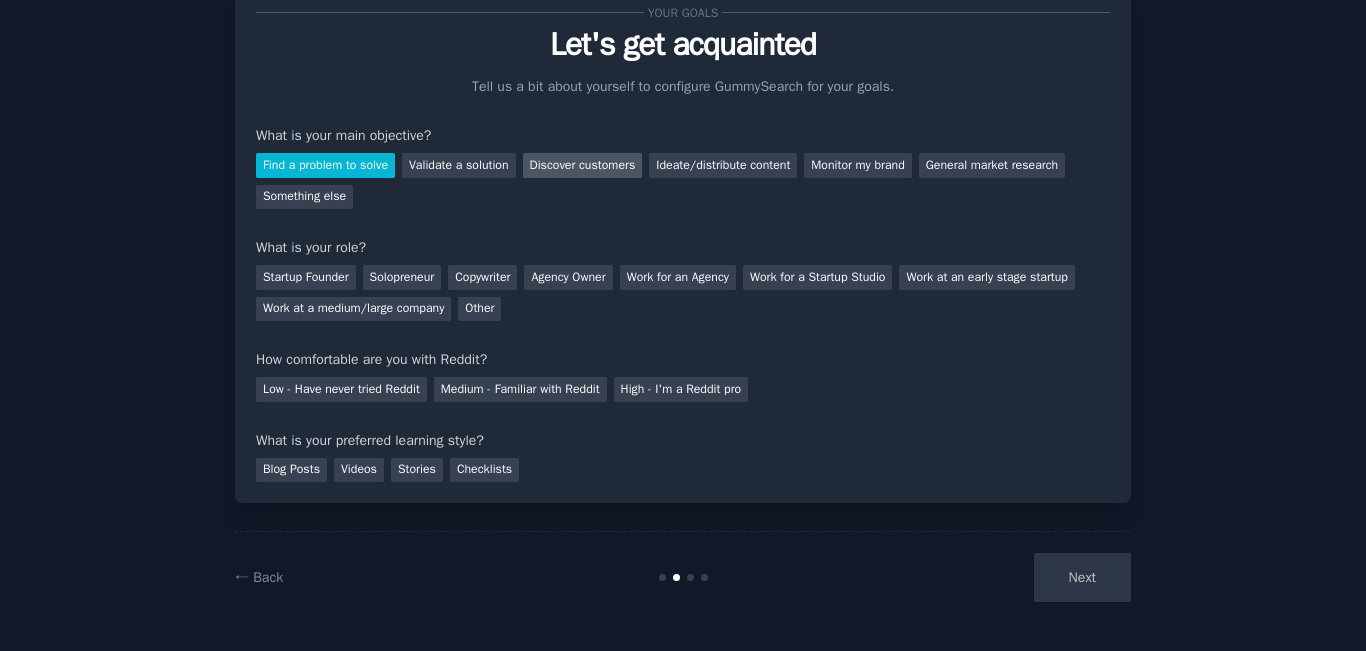 click on "Discover customers" at bounding box center (583, 165) 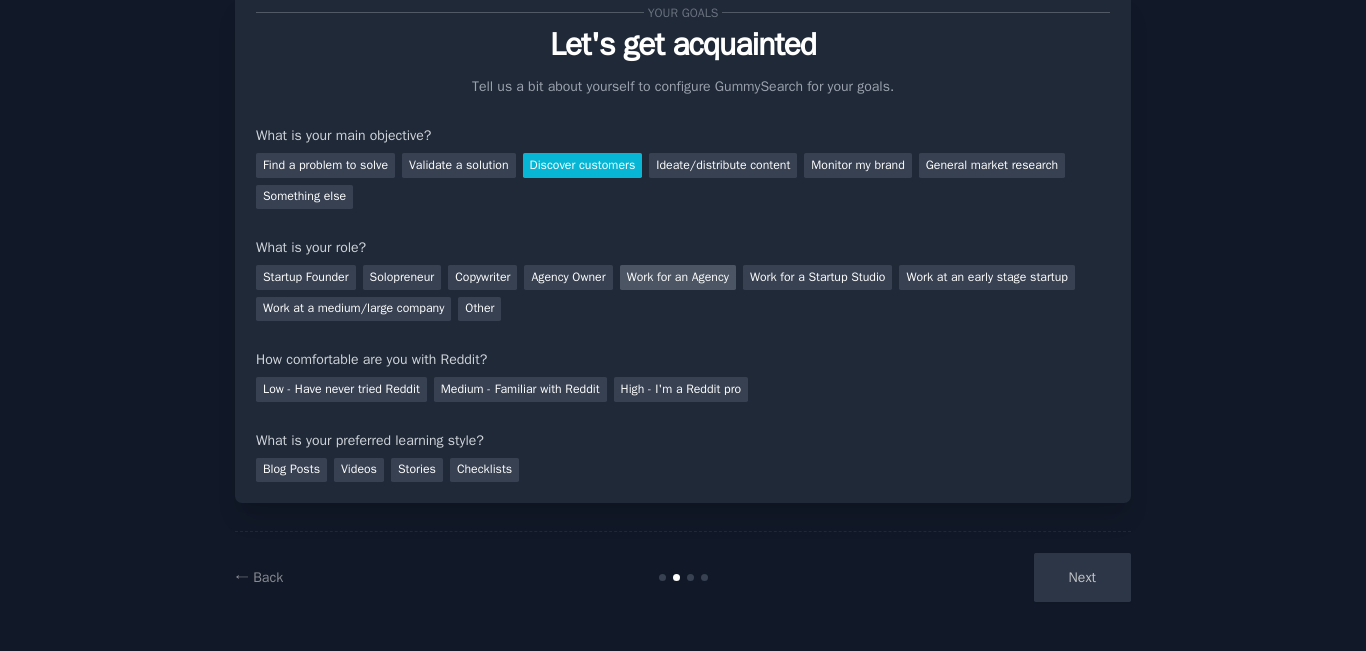 click on "Work for an Agency" at bounding box center (678, 277) 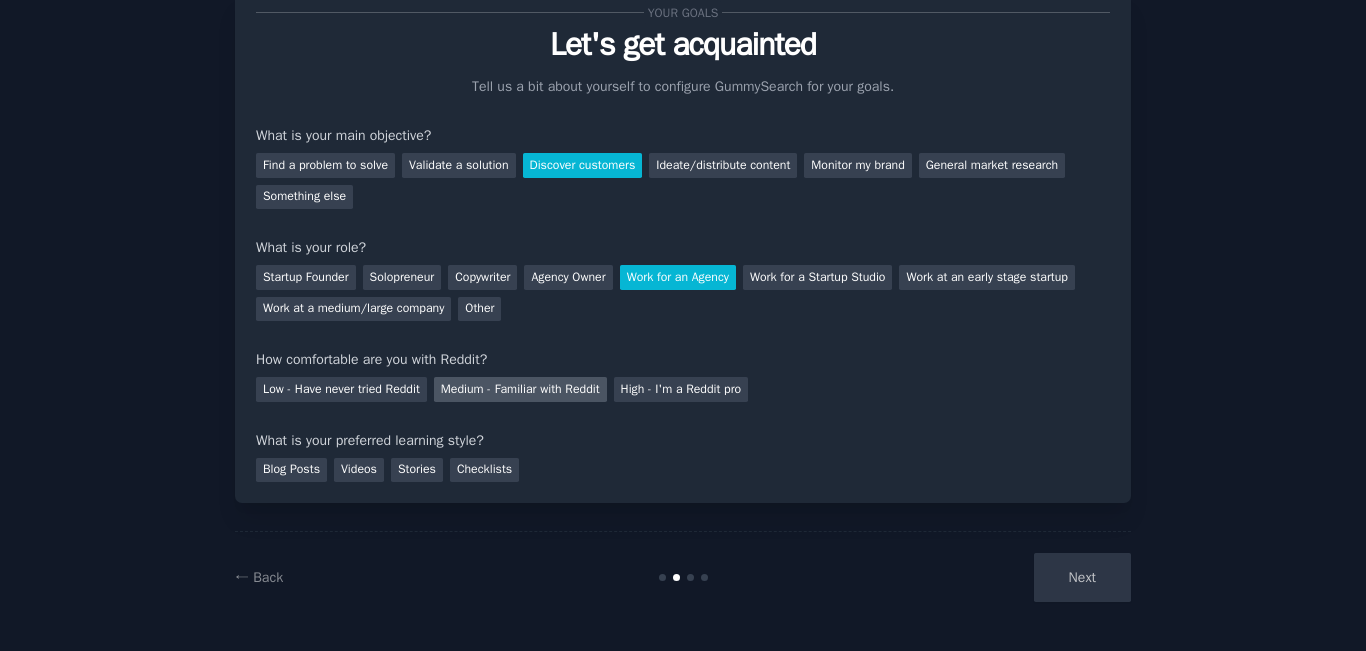 click on "Medium - Familiar with Reddit" at bounding box center [520, 389] 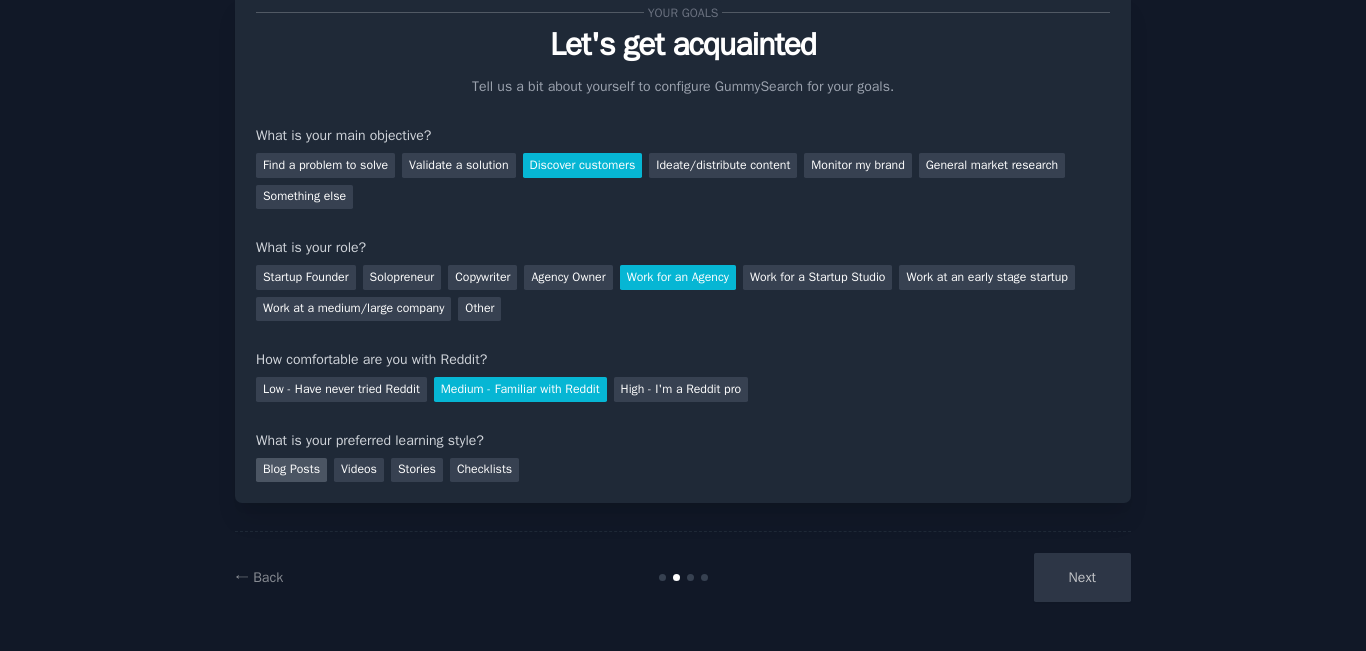 click on "Blog Posts" at bounding box center (291, 470) 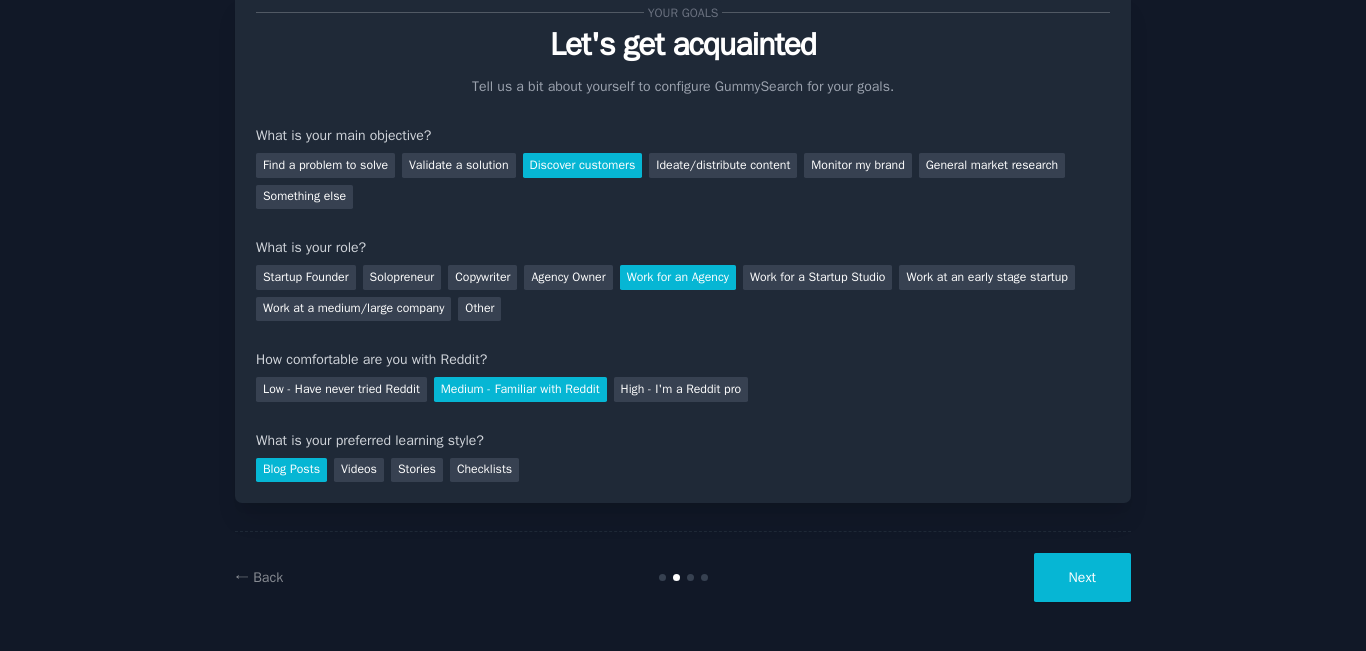 click on "Next" at bounding box center (1082, 577) 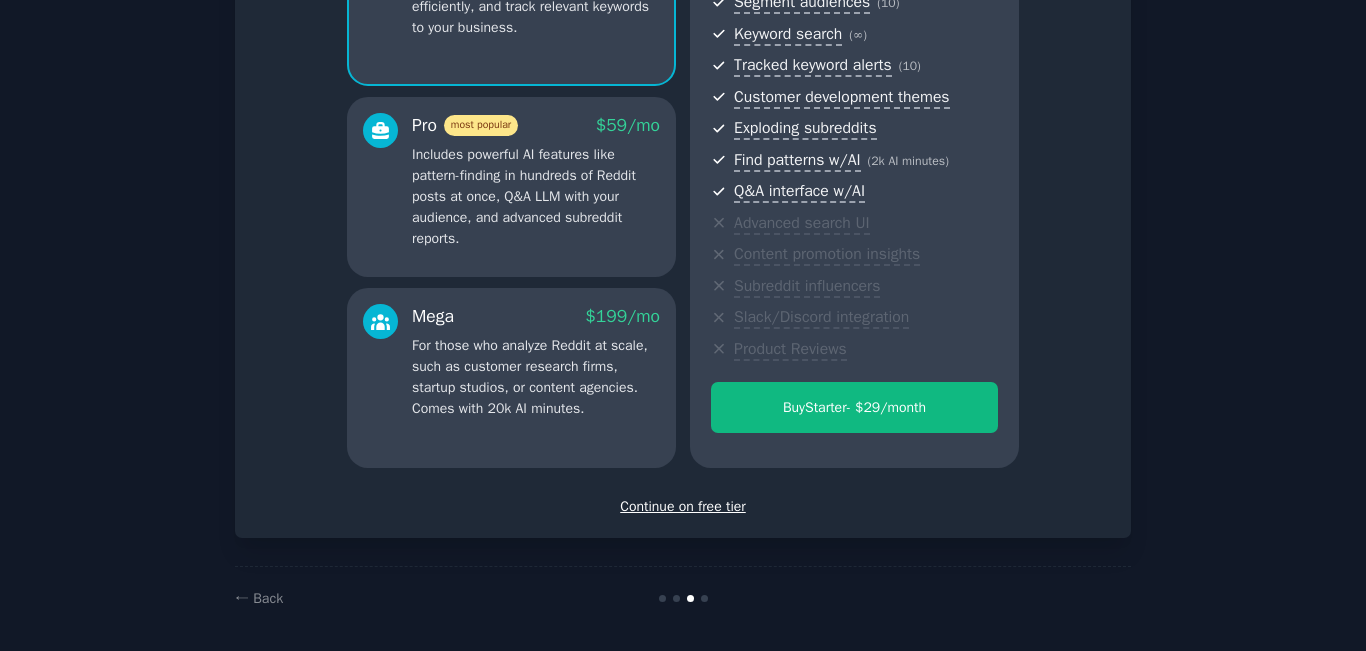 scroll, scrollTop: 280, scrollLeft: 0, axis: vertical 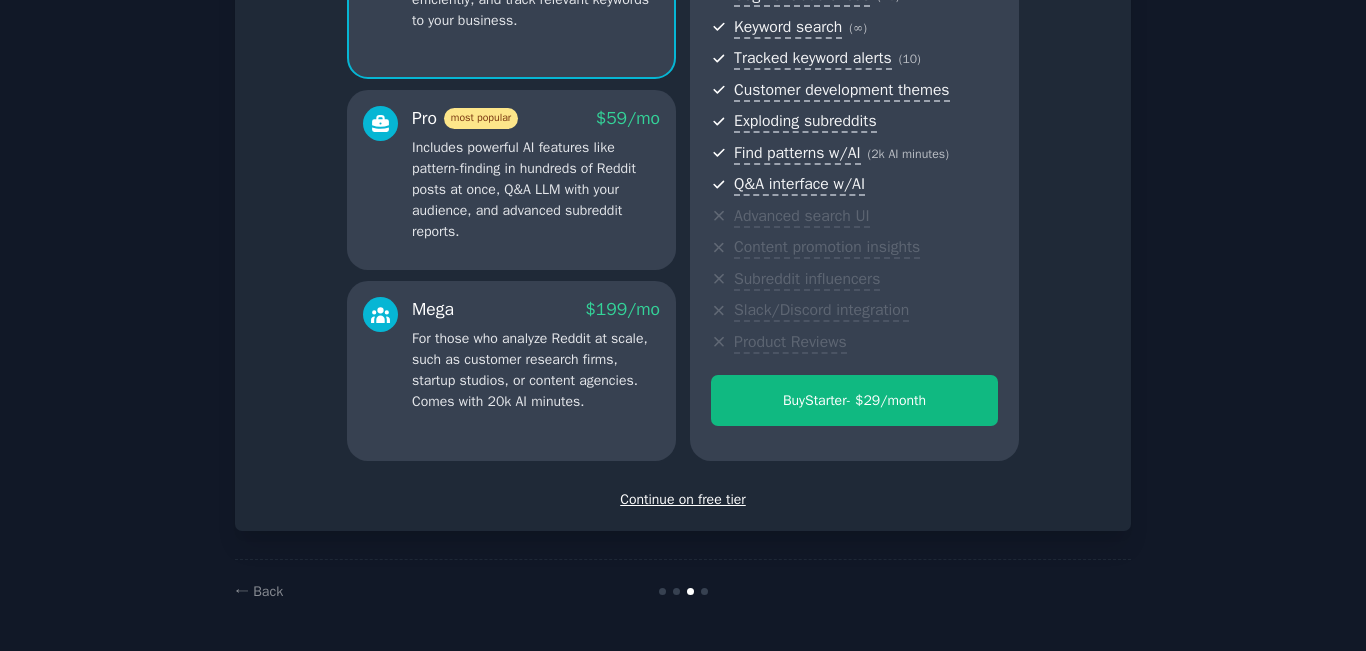 click on "Continue on free tier" at bounding box center [683, 499] 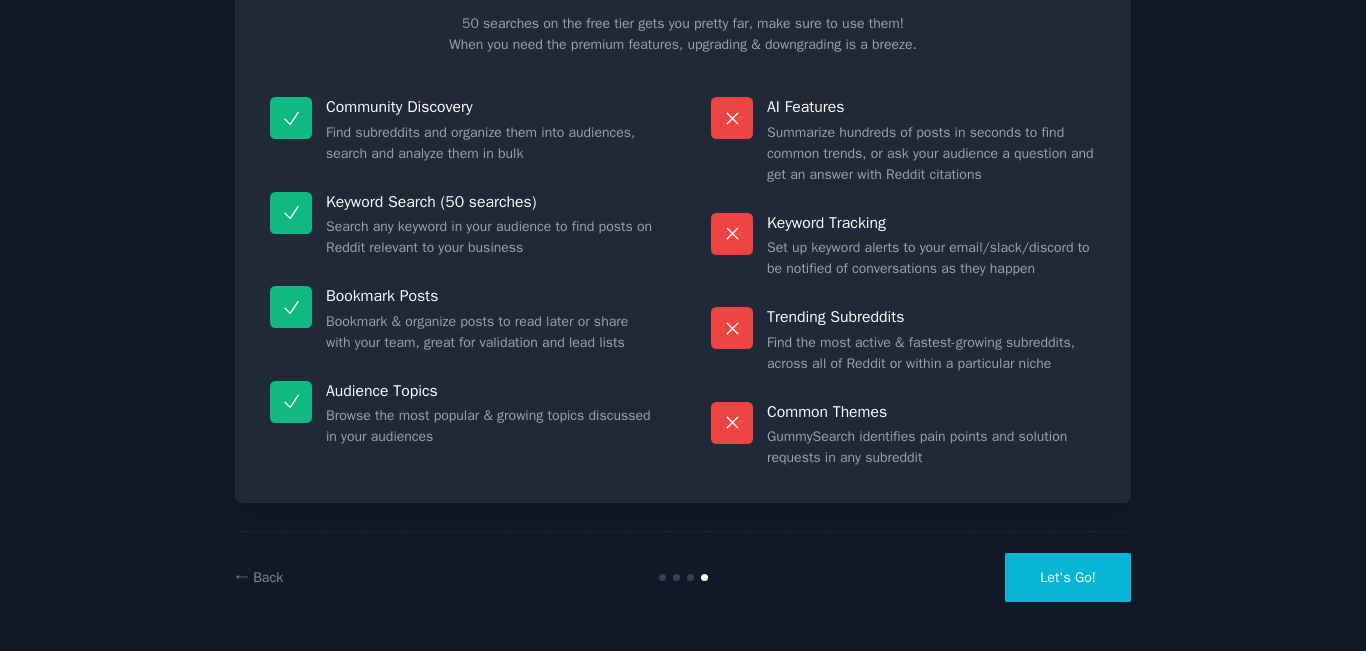 click on "Let's Go!" at bounding box center [1068, 577] 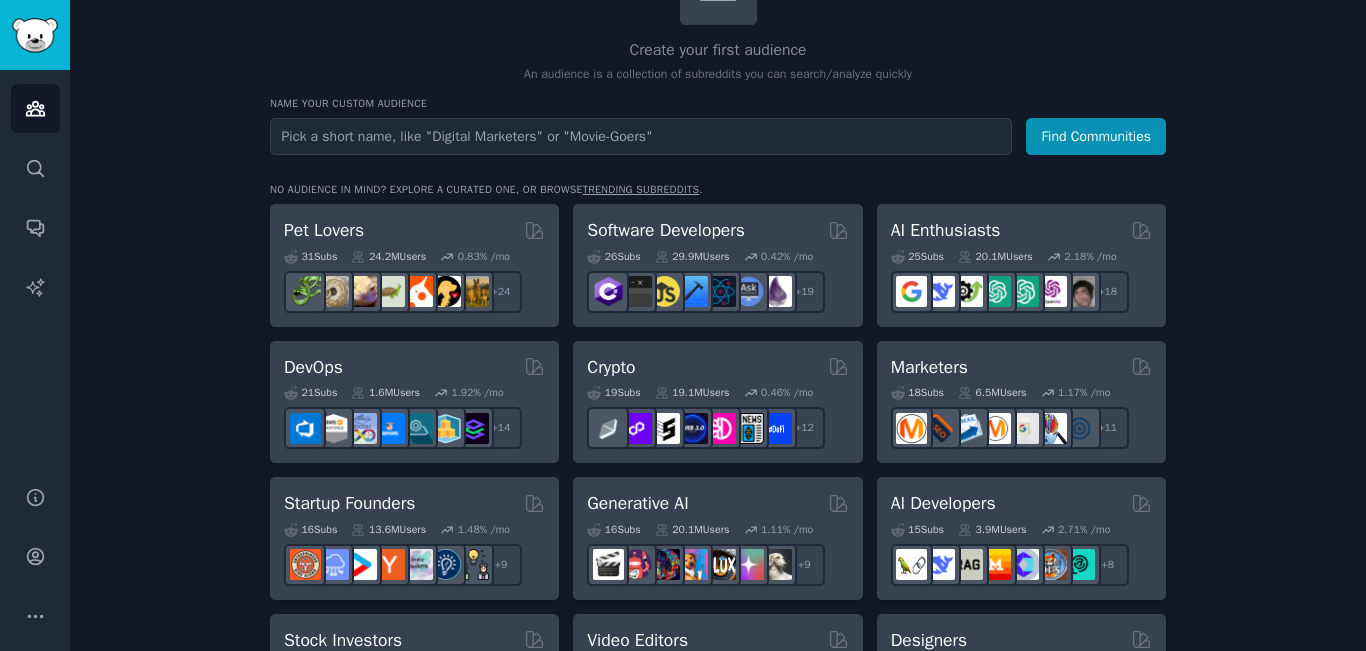 scroll, scrollTop: 200, scrollLeft: 0, axis: vertical 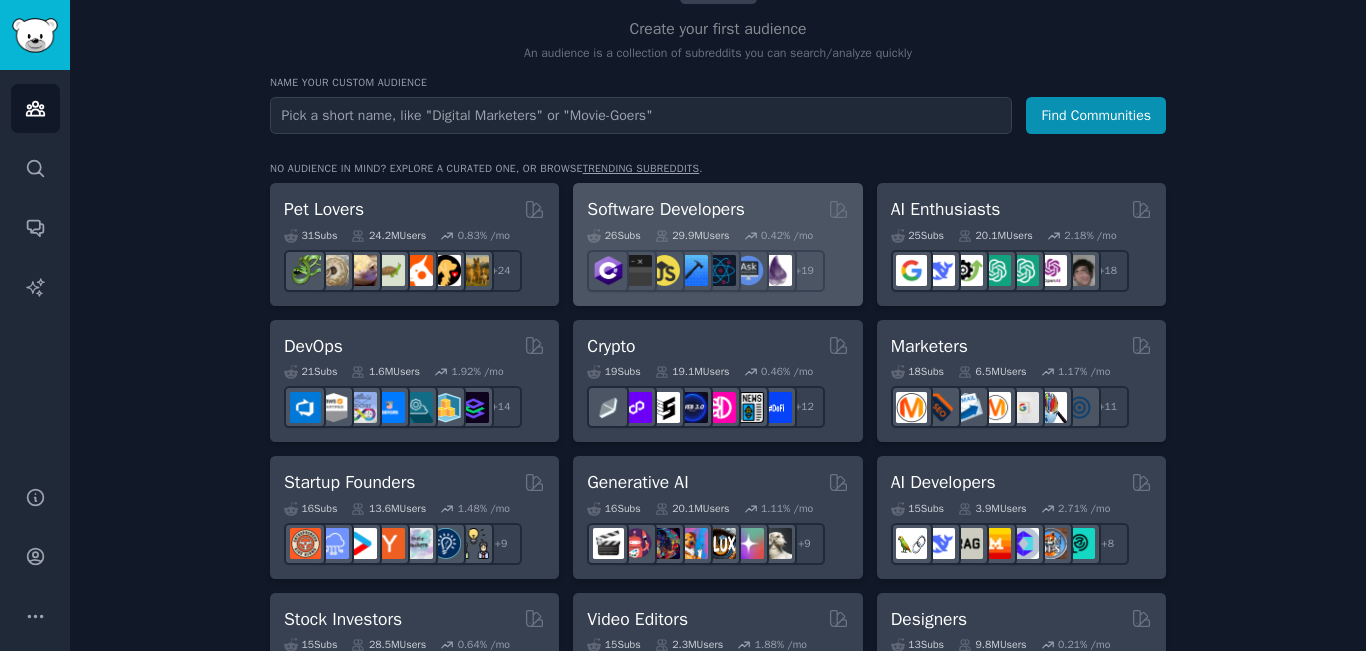 click on "Software Developers" at bounding box center [666, 209] 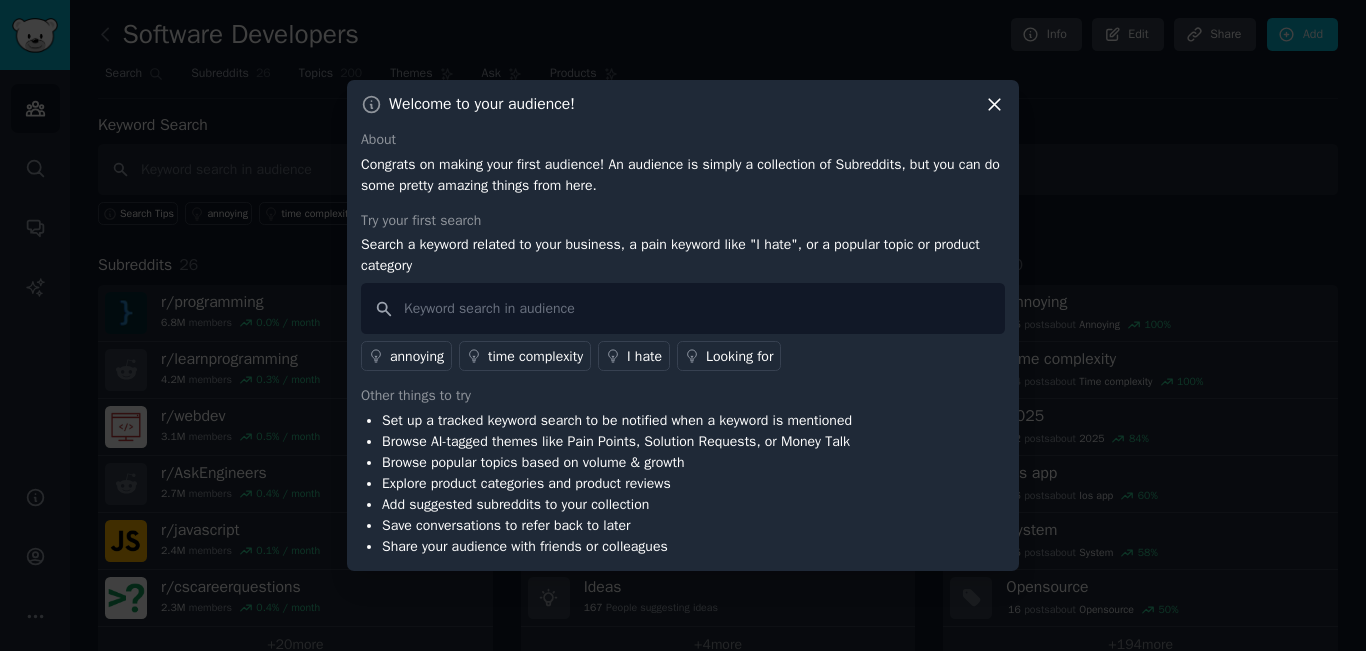 click 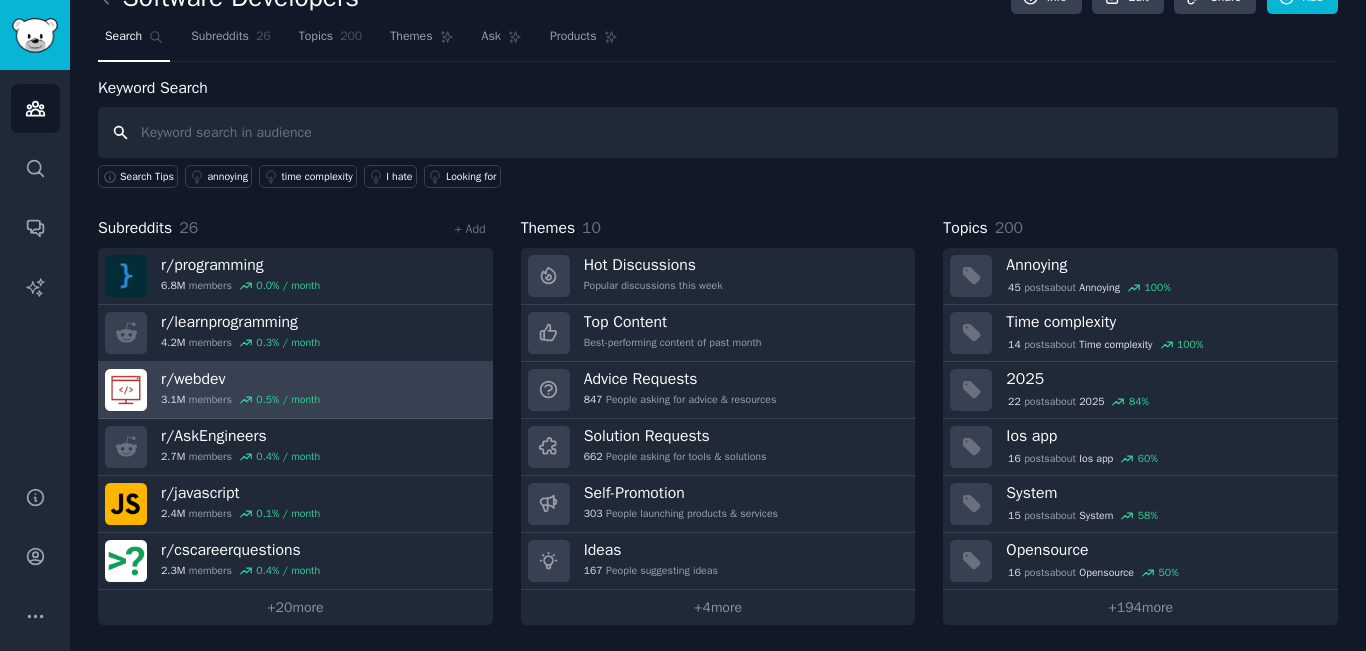 scroll, scrollTop: 39, scrollLeft: 0, axis: vertical 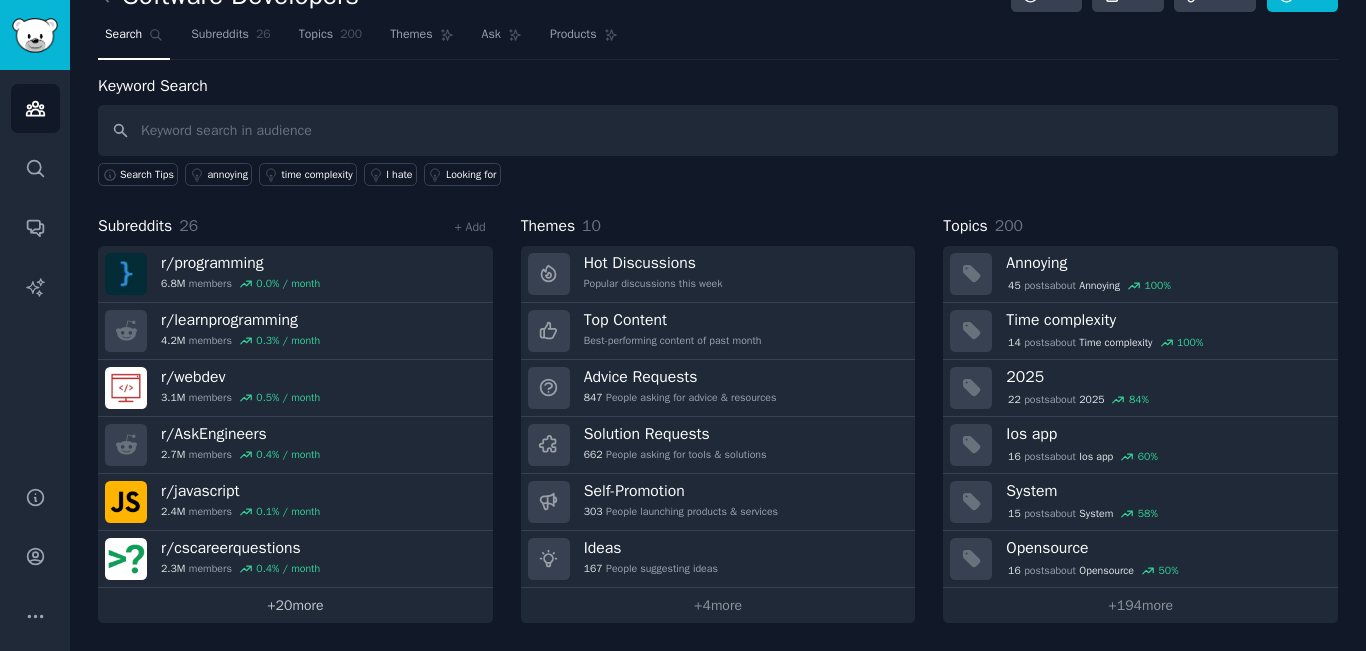 click on "+  20  more" at bounding box center [295, 605] 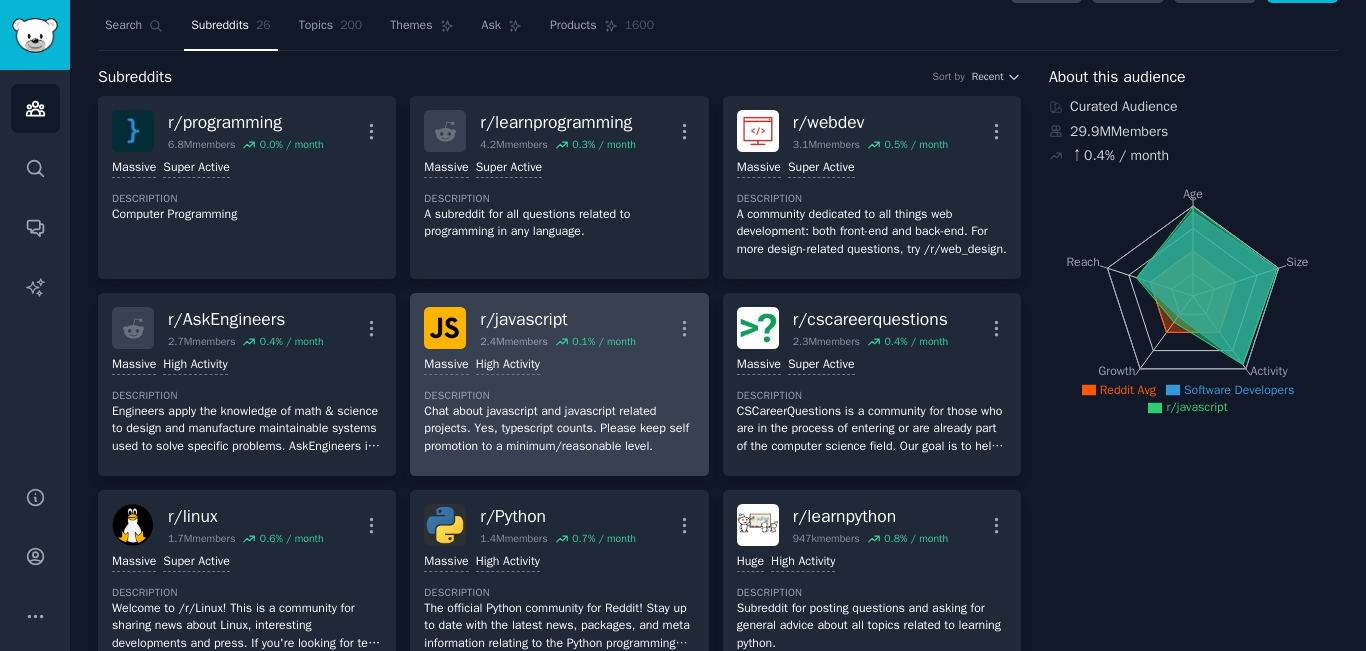 scroll, scrollTop: 0, scrollLeft: 0, axis: both 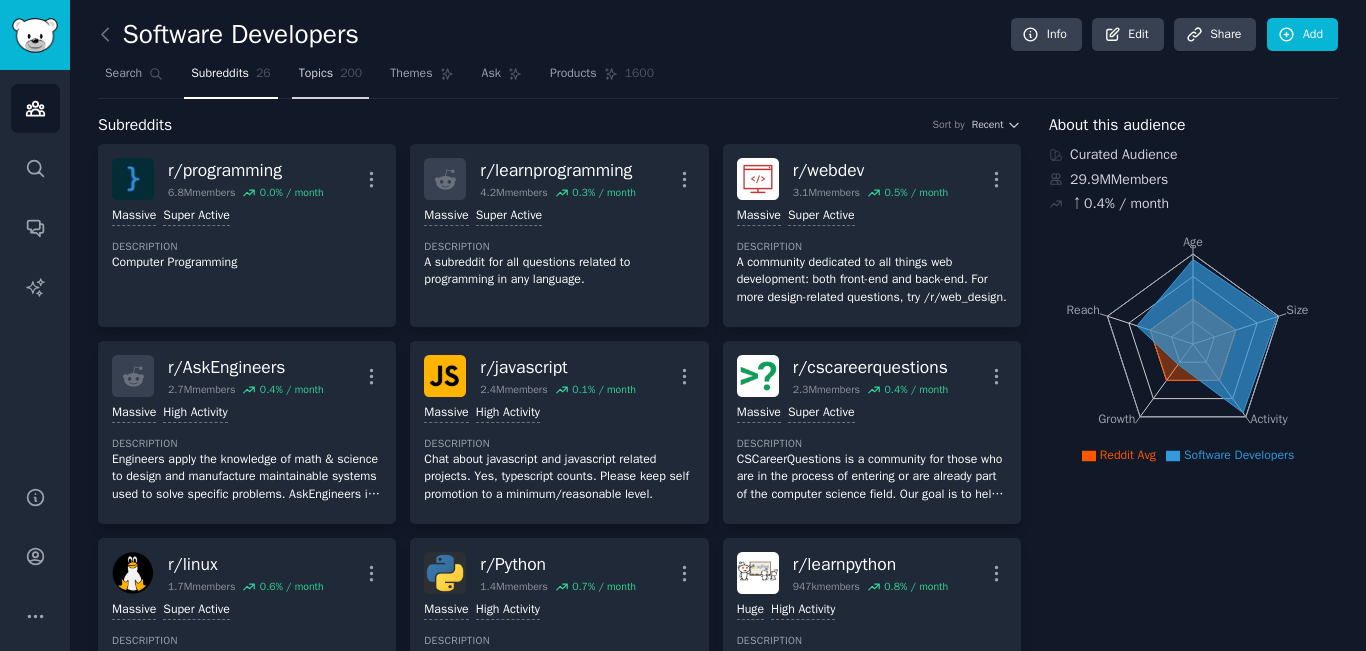 click on "200" 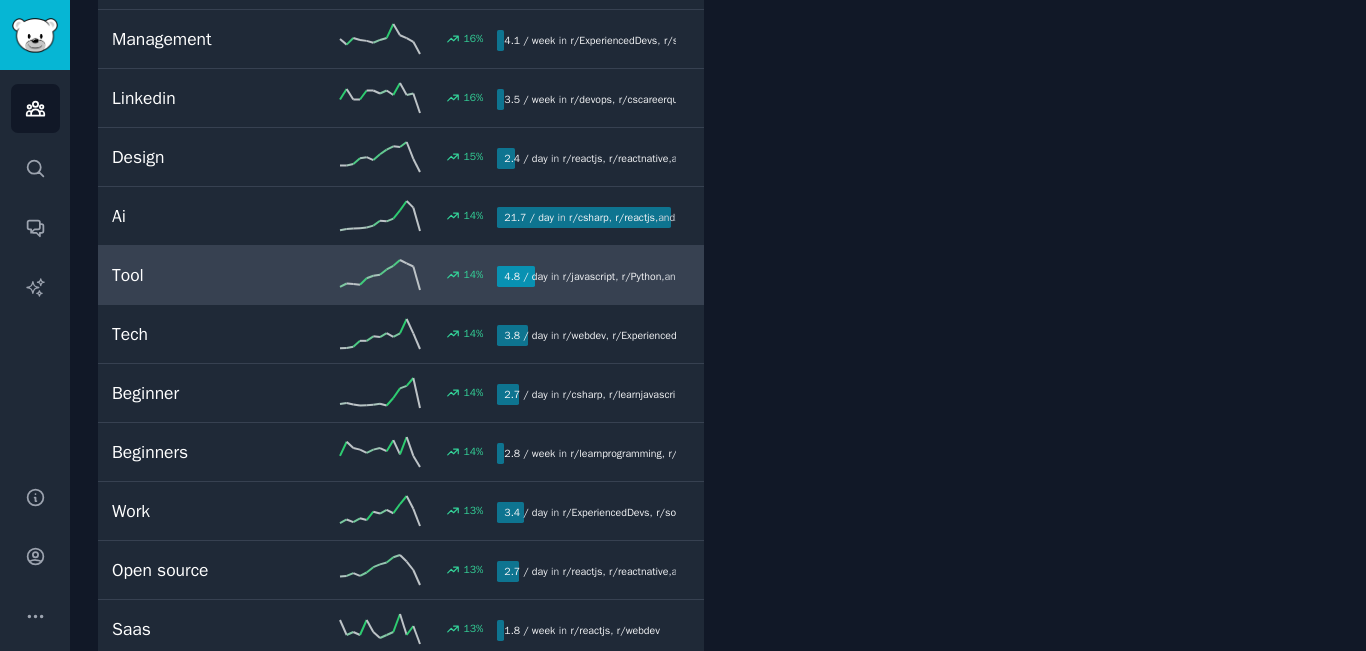scroll, scrollTop: 2200, scrollLeft: 0, axis: vertical 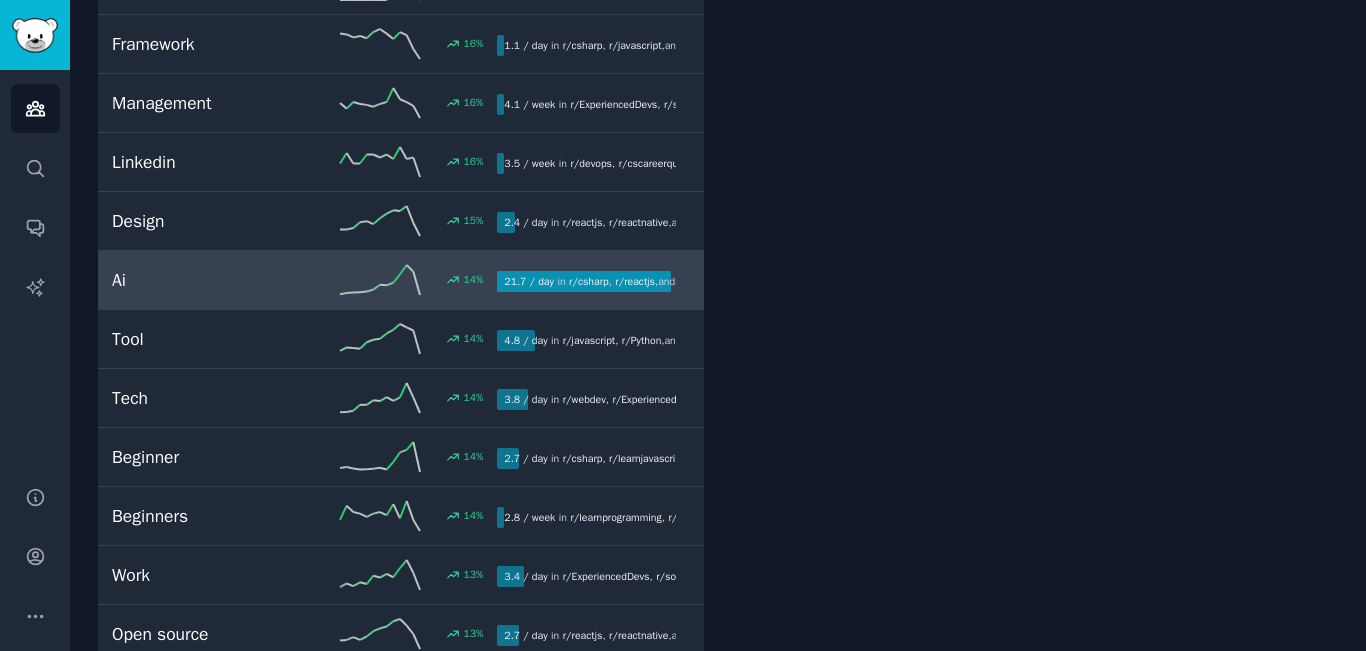click on "Ai" at bounding box center (208, 280) 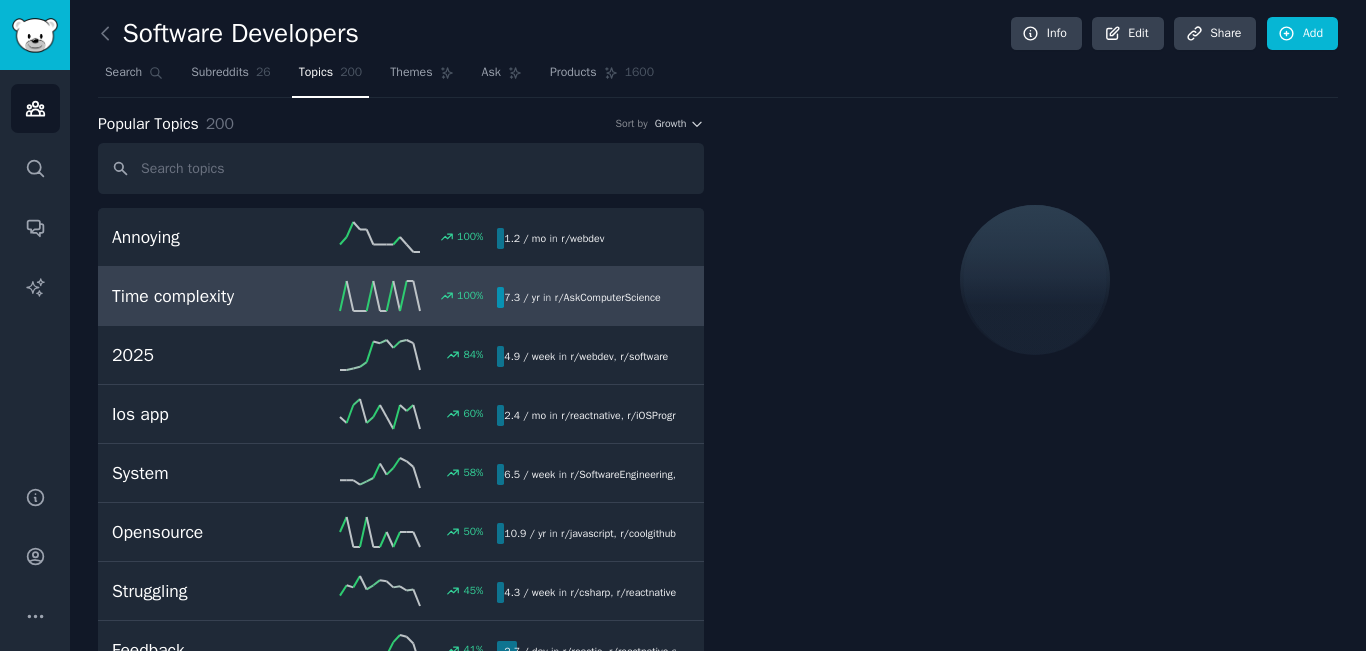 scroll, scrollTop: 0, scrollLeft: 0, axis: both 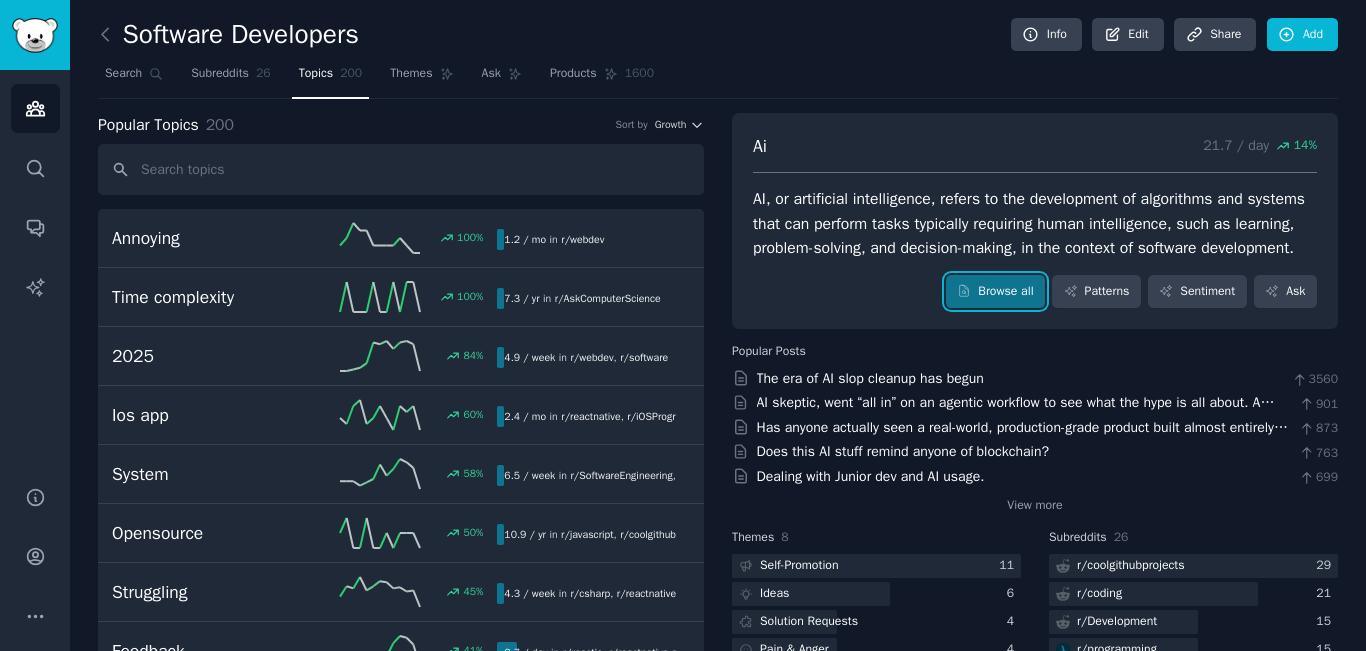 click on "Browse all" at bounding box center [995, 292] 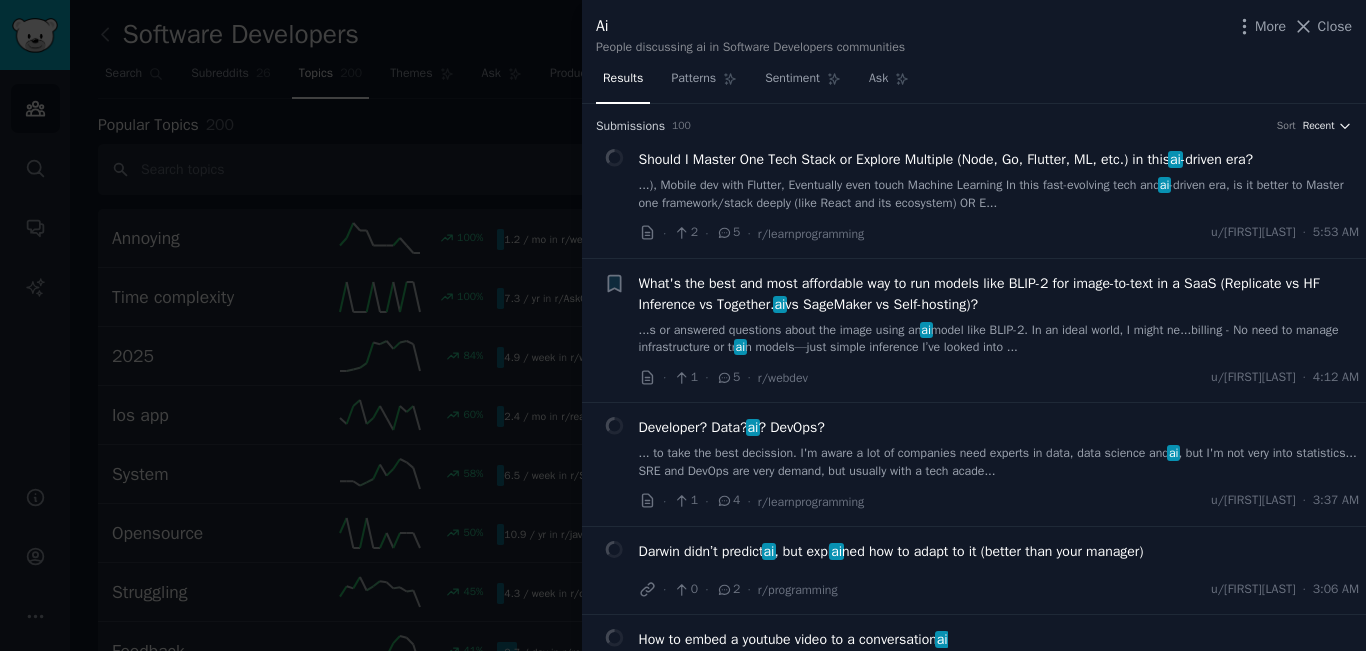 click 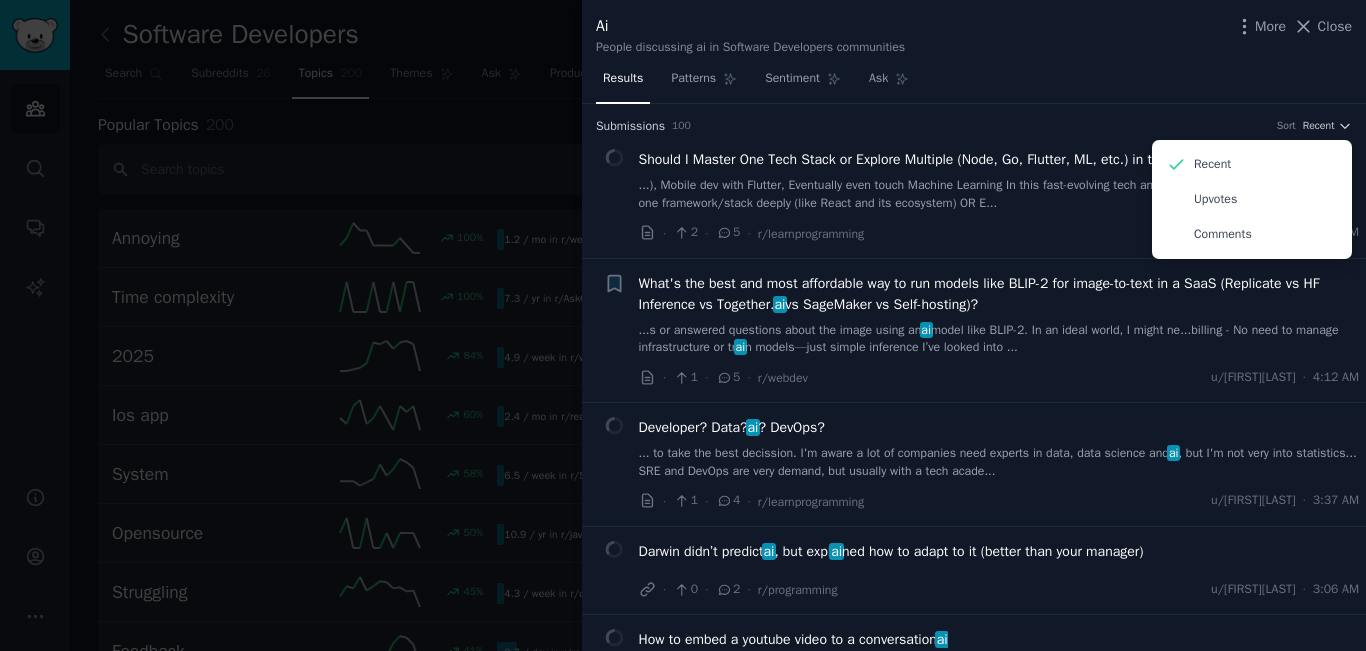 click on "Submission s 100   Sort Recent Recent Upvotes Comments" at bounding box center [974, 120] 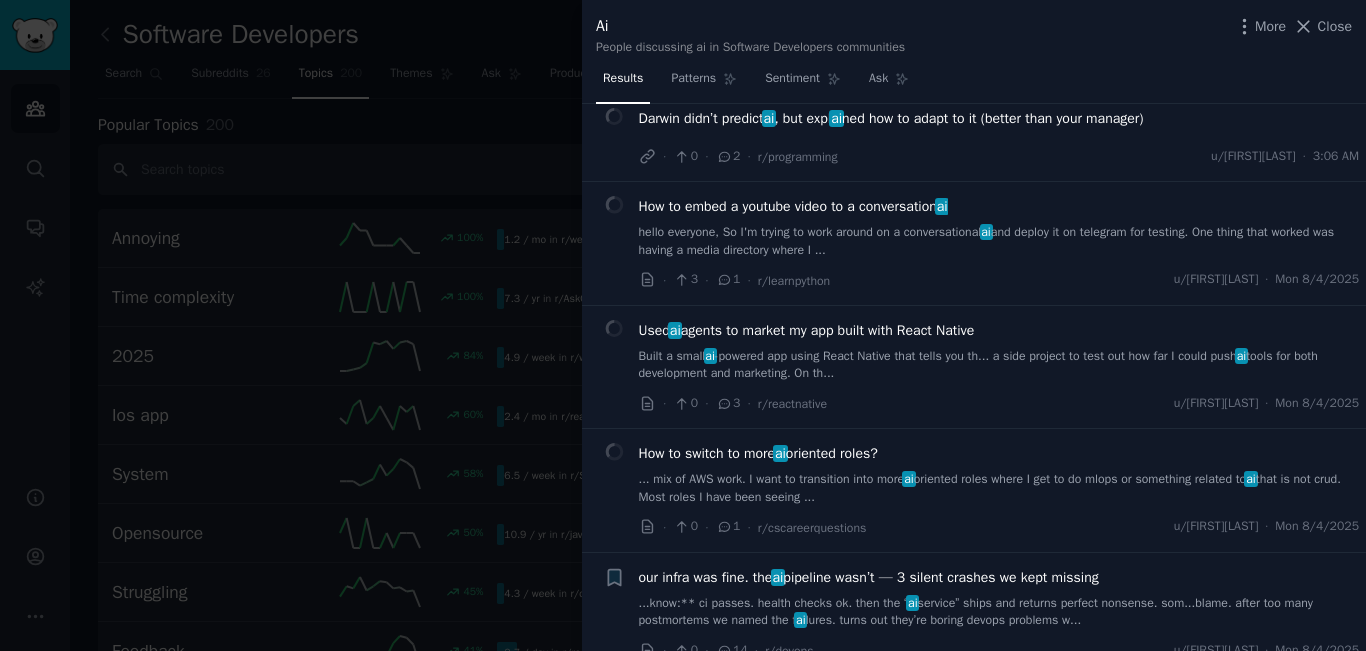 scroll, scrollTop: 400, scrollLeft: 0, axis: vertical 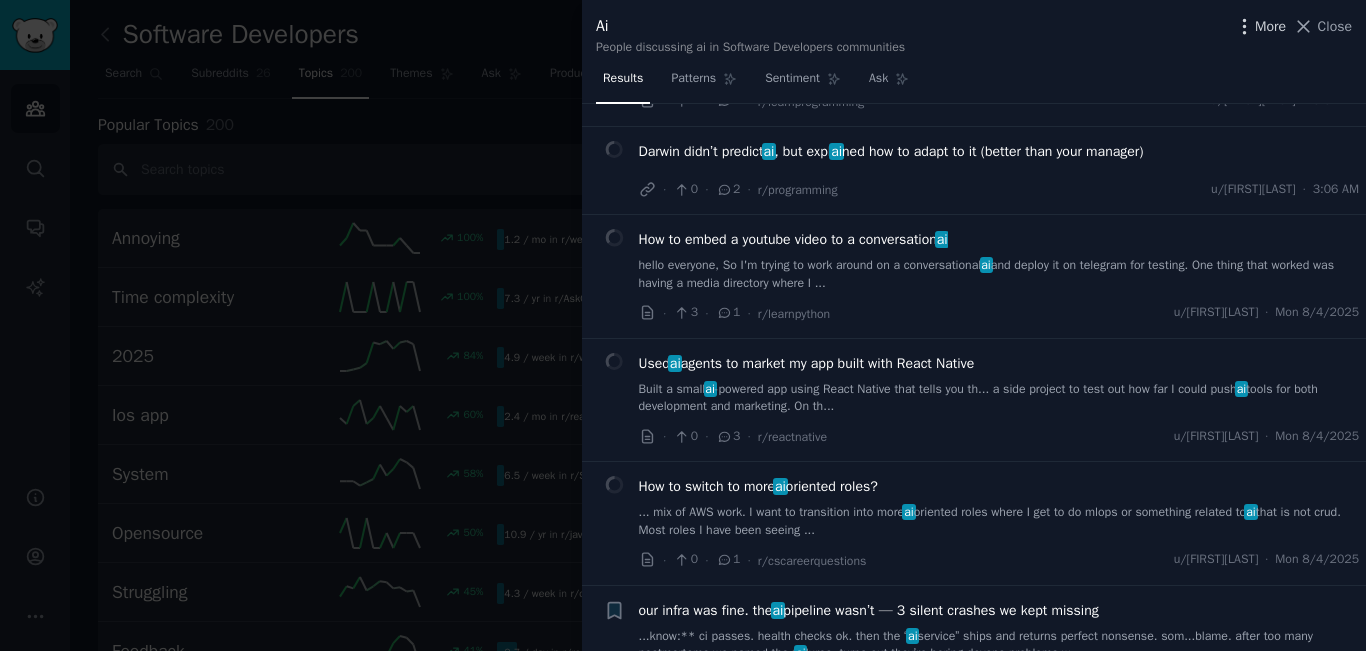 click 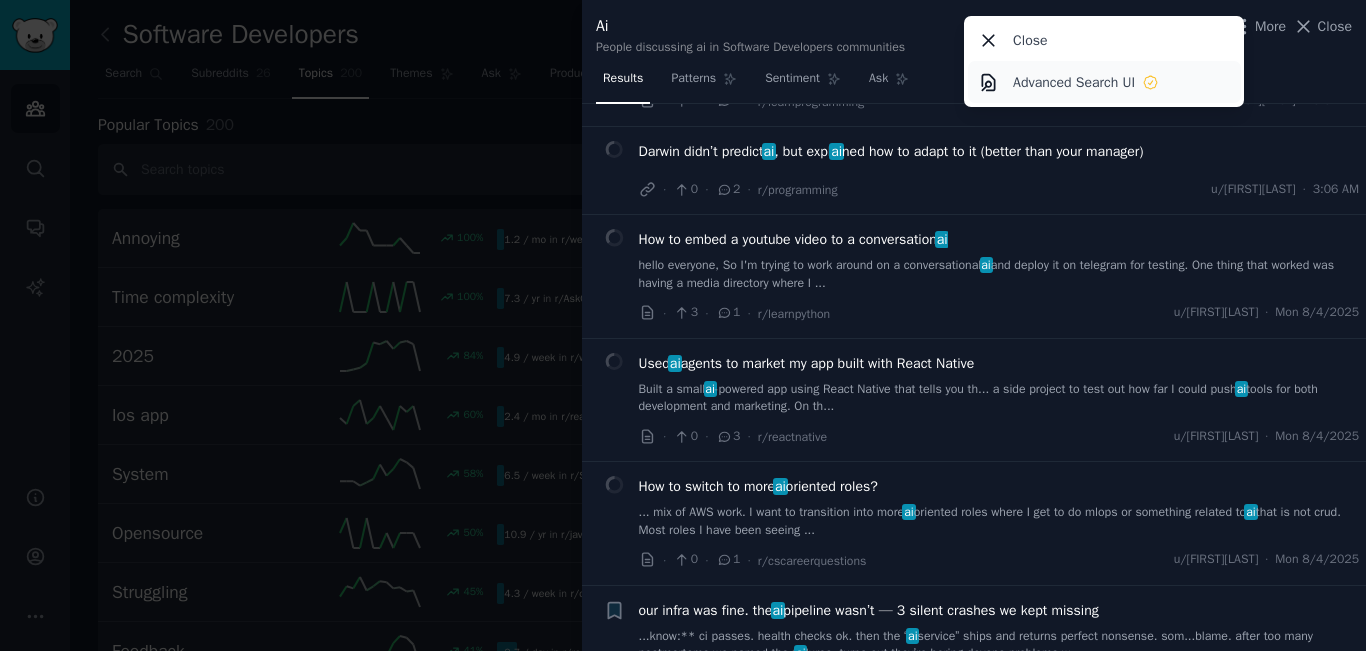 click on "Advanced Search UI" at bounding box center (1074, 82) 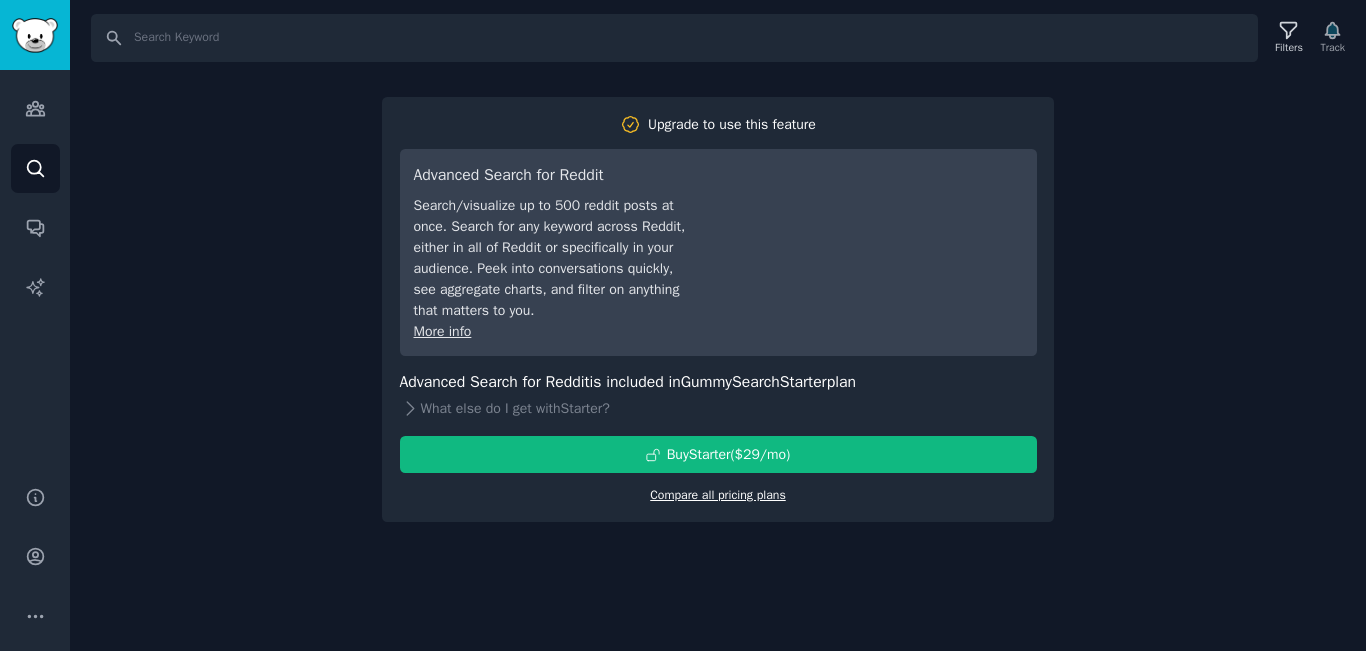 click on "Compare all pricing plans" at bounding box center (718, 495) 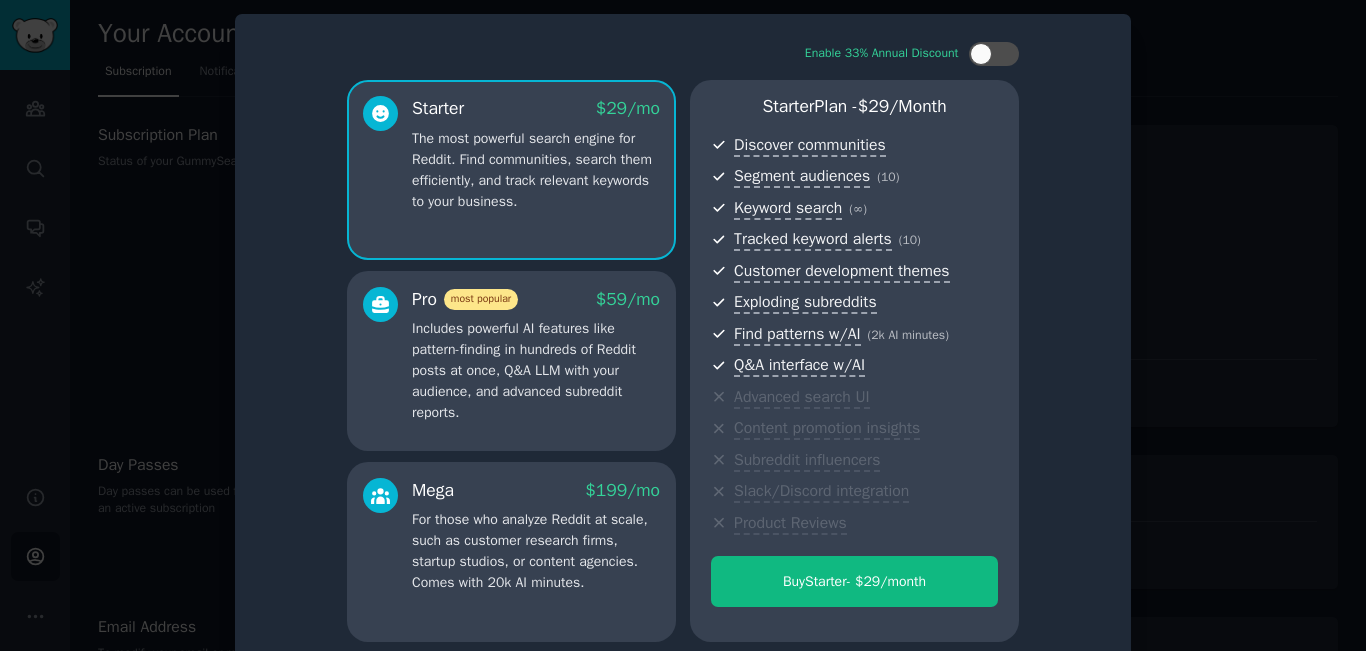 click at bounding box center (683, 325) 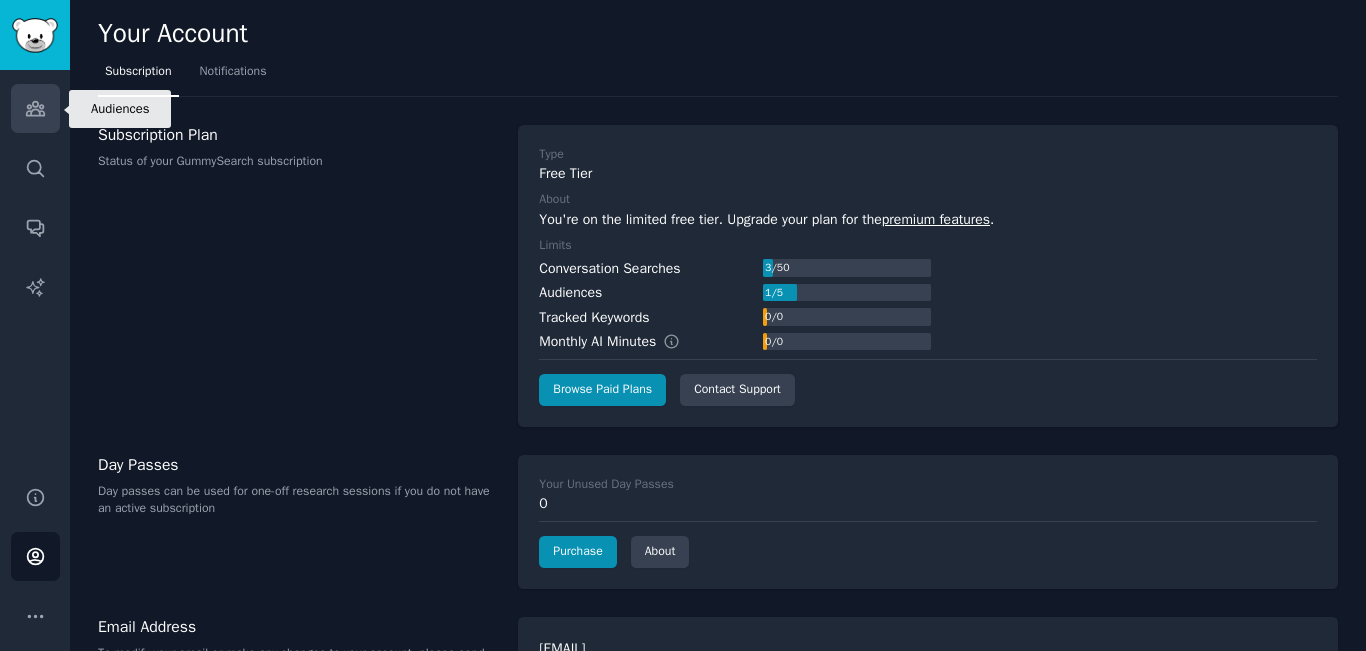 click on "Audiences" at bounding box center (35, 108) 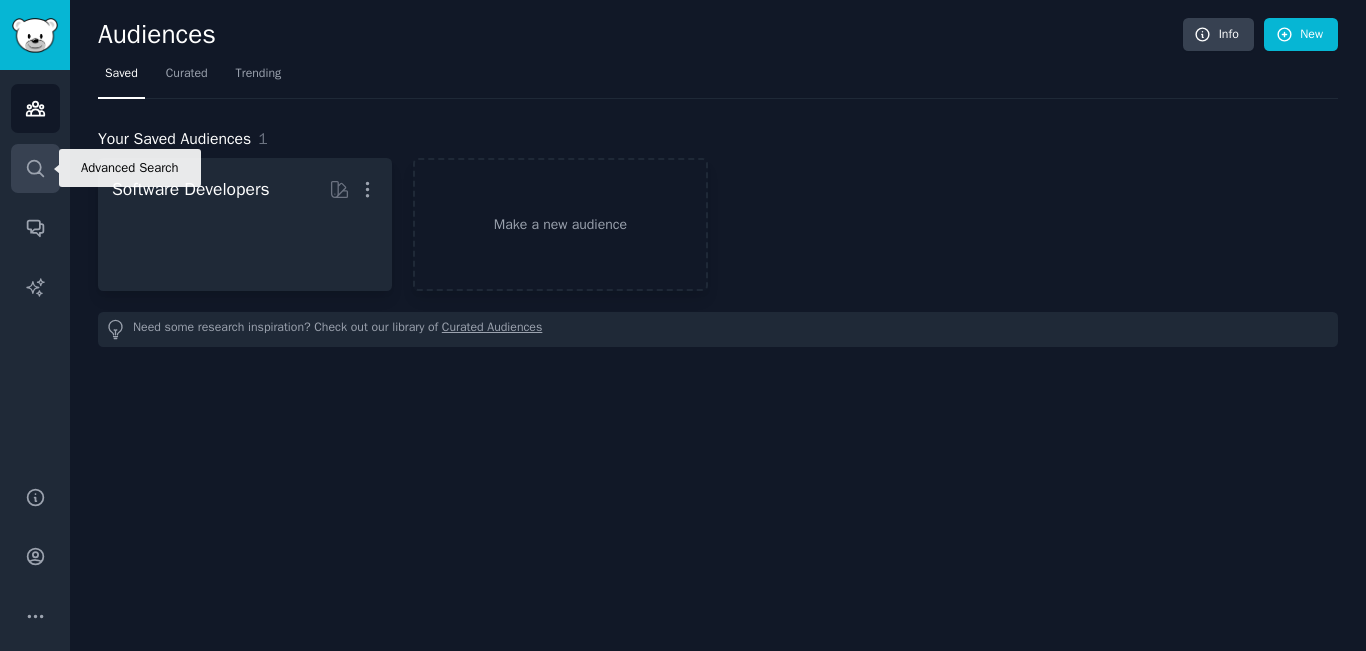 click 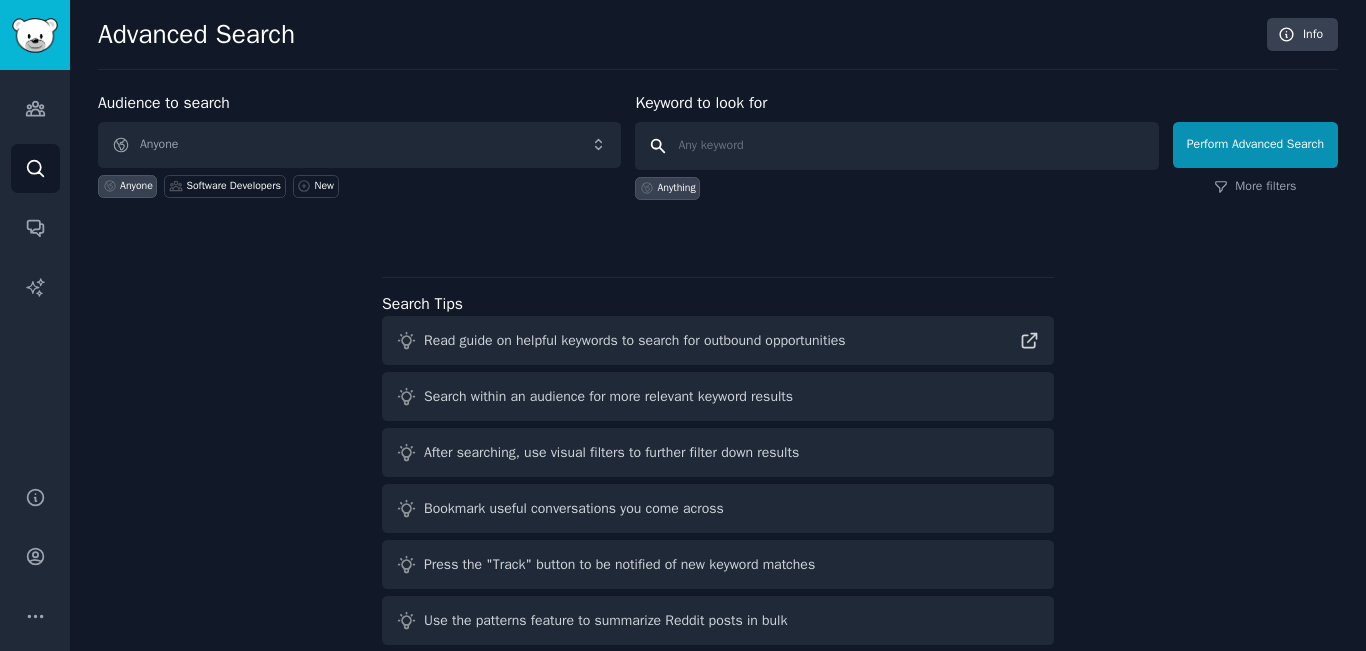 click at bounding box center [896, 146] 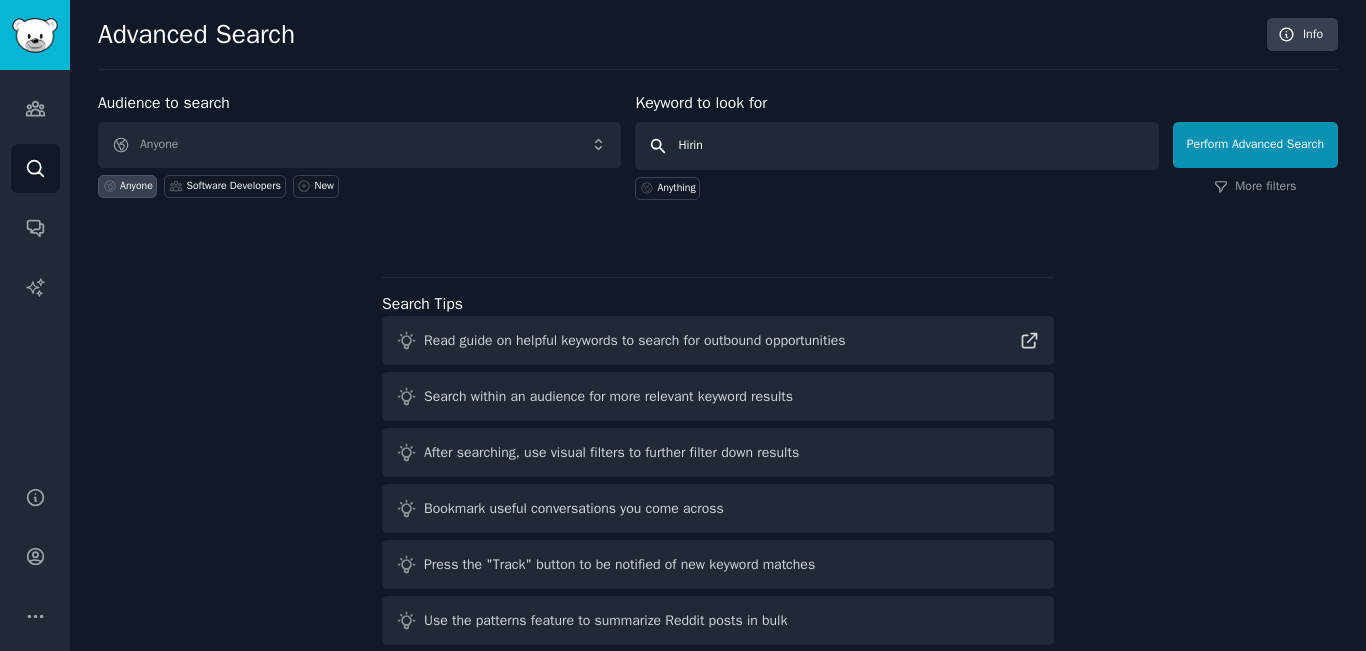 type on "Hiring" 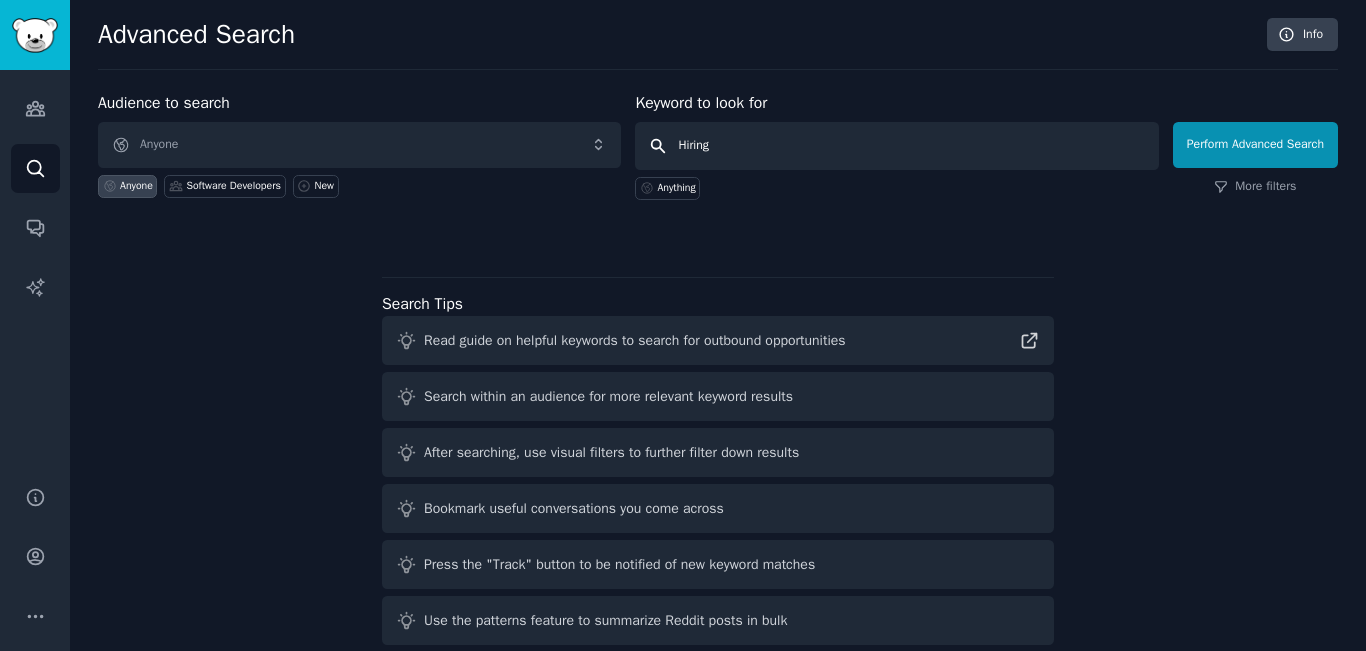 click on "Perform Advanced Search" at bounding box center [1255, 145] 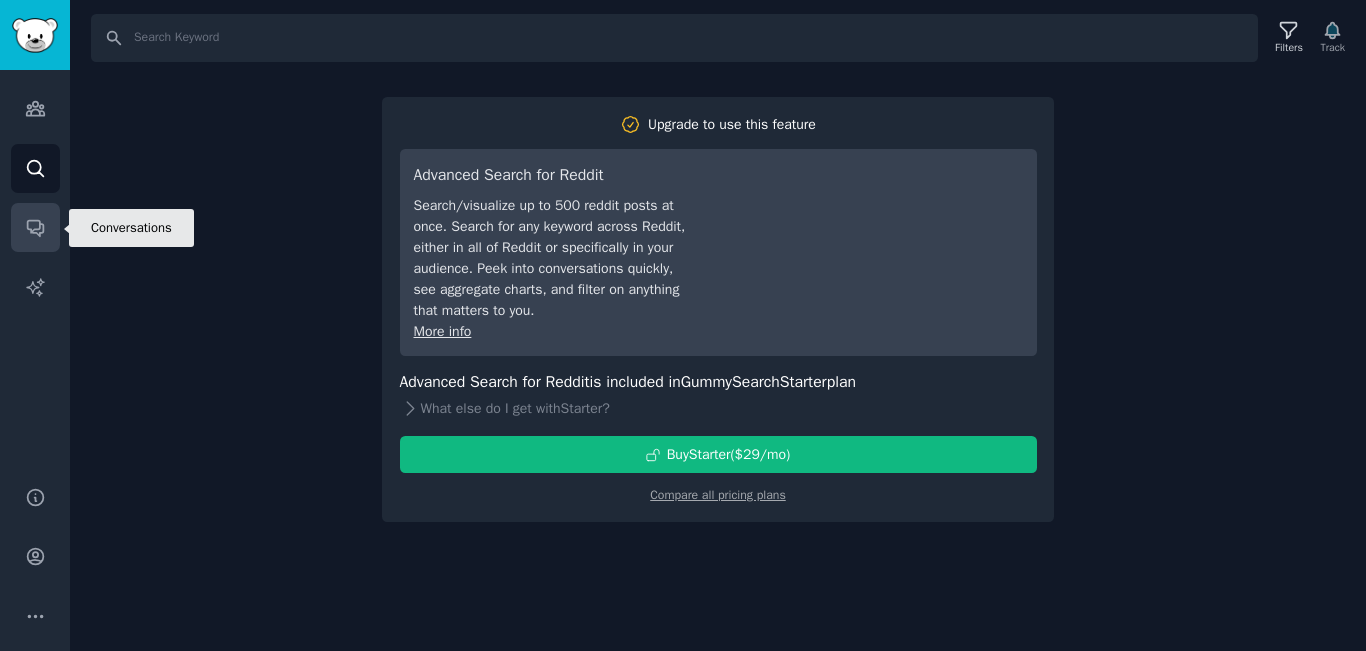 click on "Conversations" at bounding box center (35, 227) 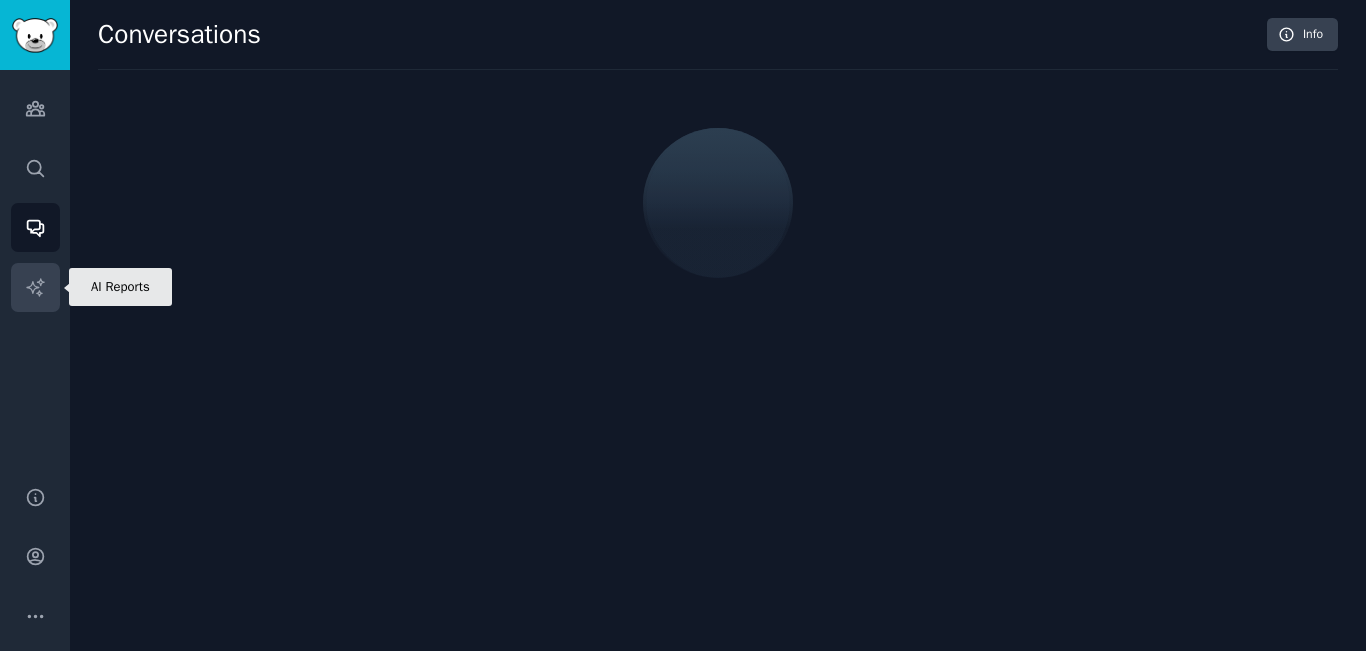 click 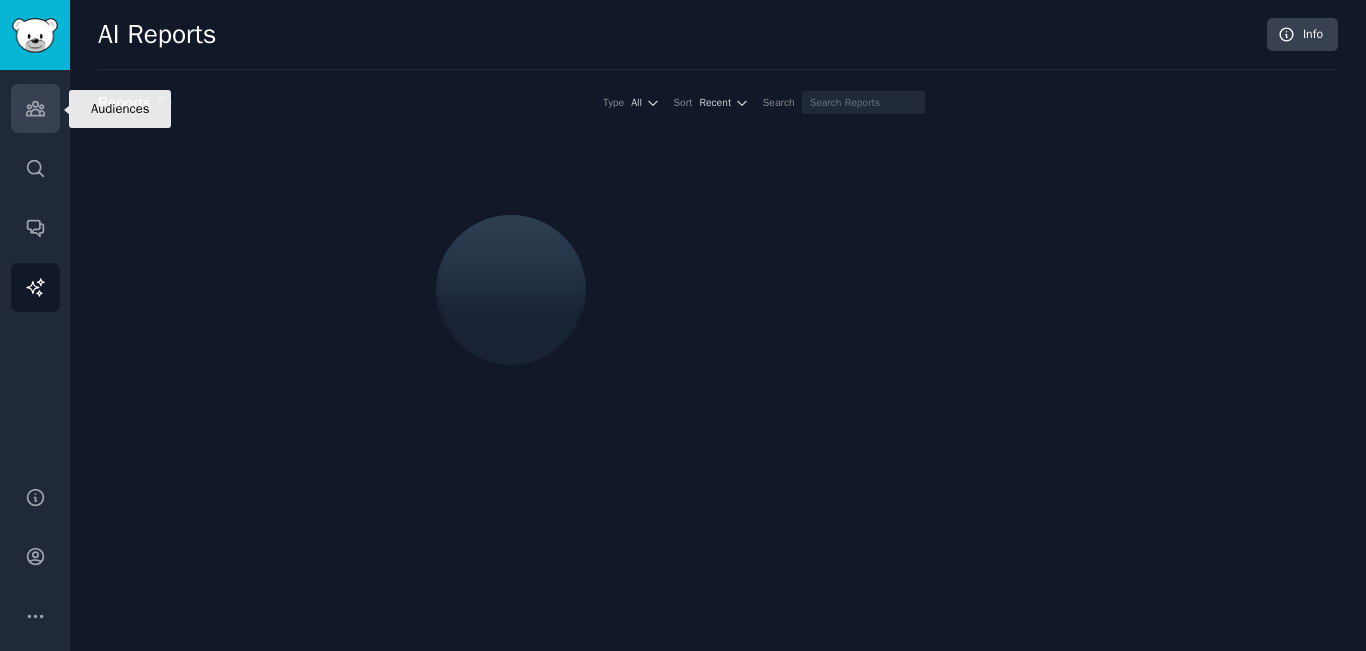 click 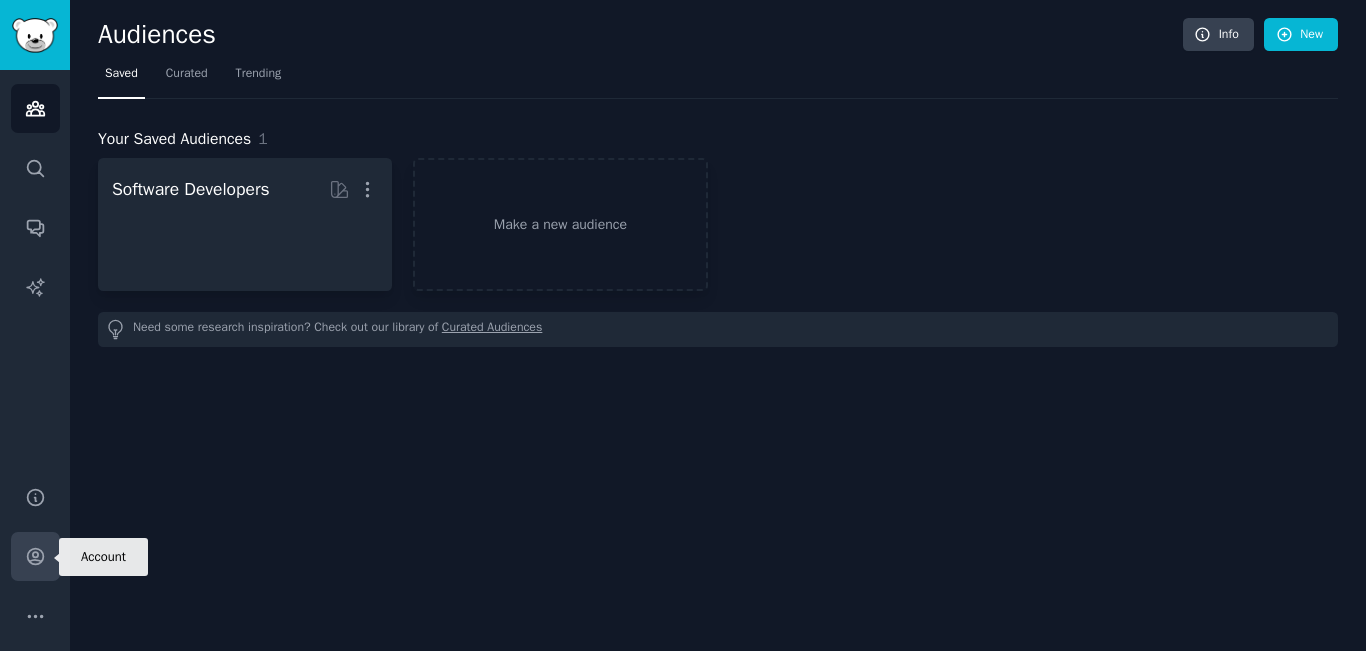 click 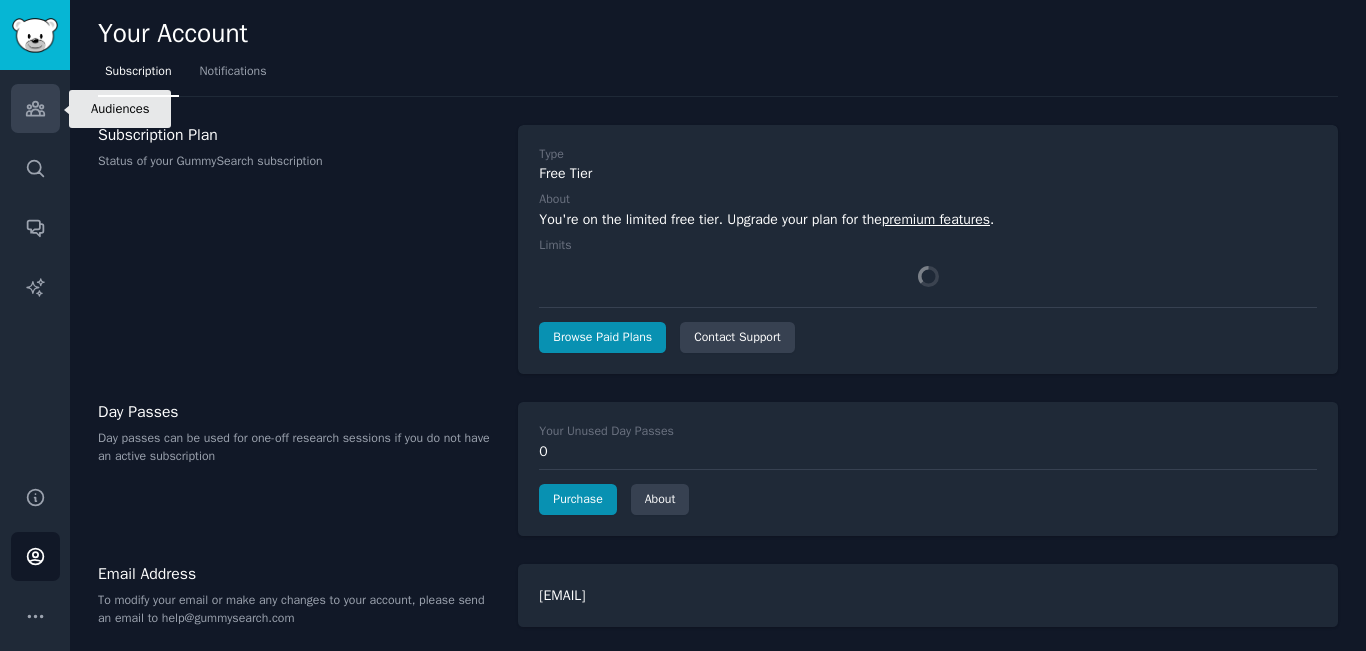 click 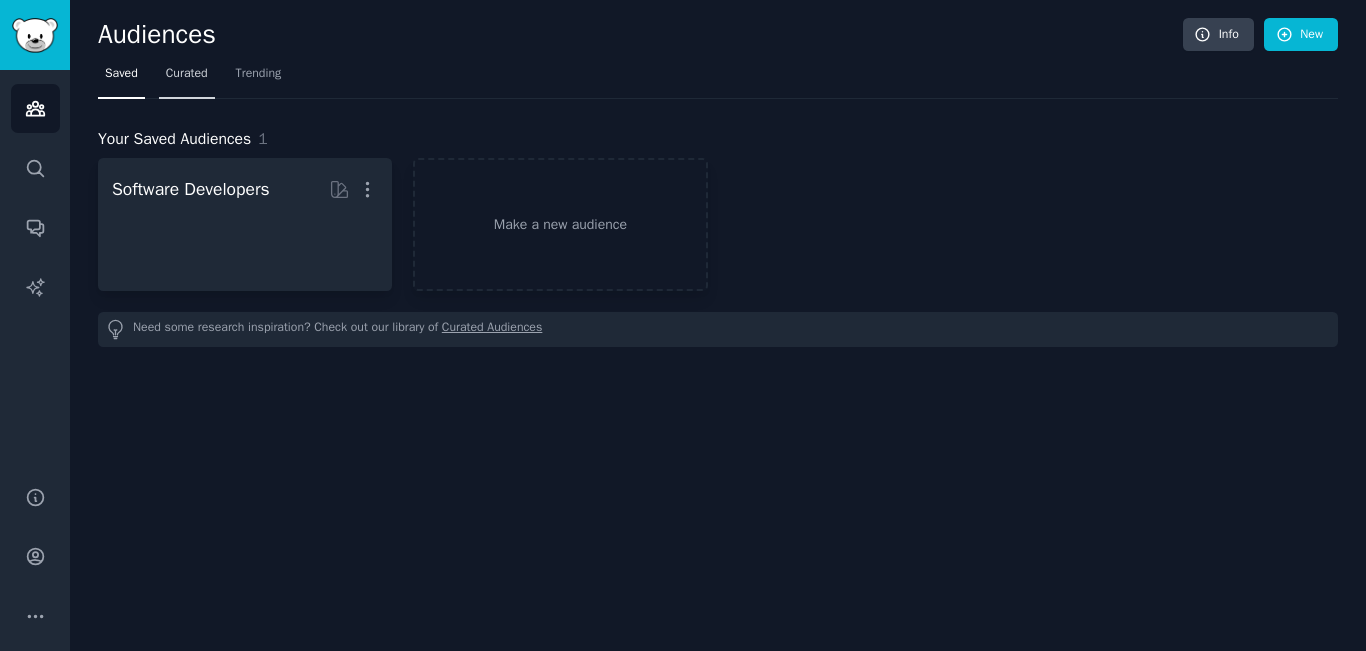 click on "Curated" at bounding box center [187, 78] 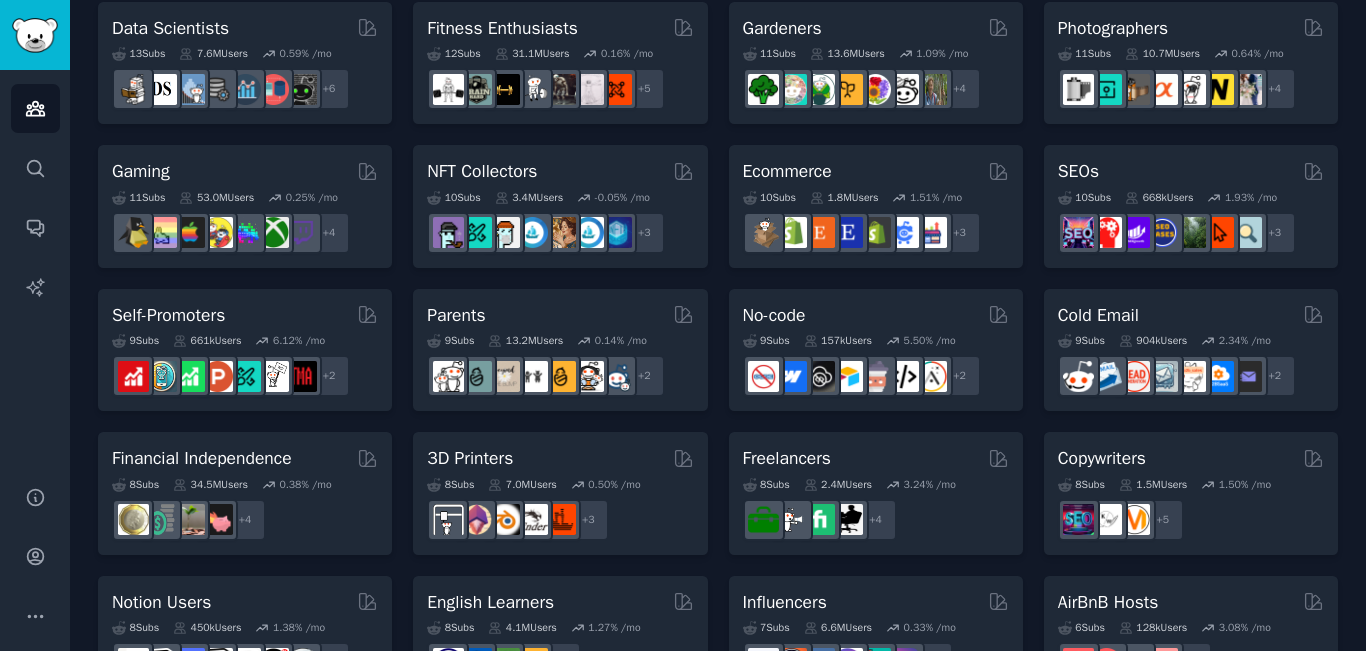 scroll, scrollTop: 600, scrollLeft: 0, axis: vertical 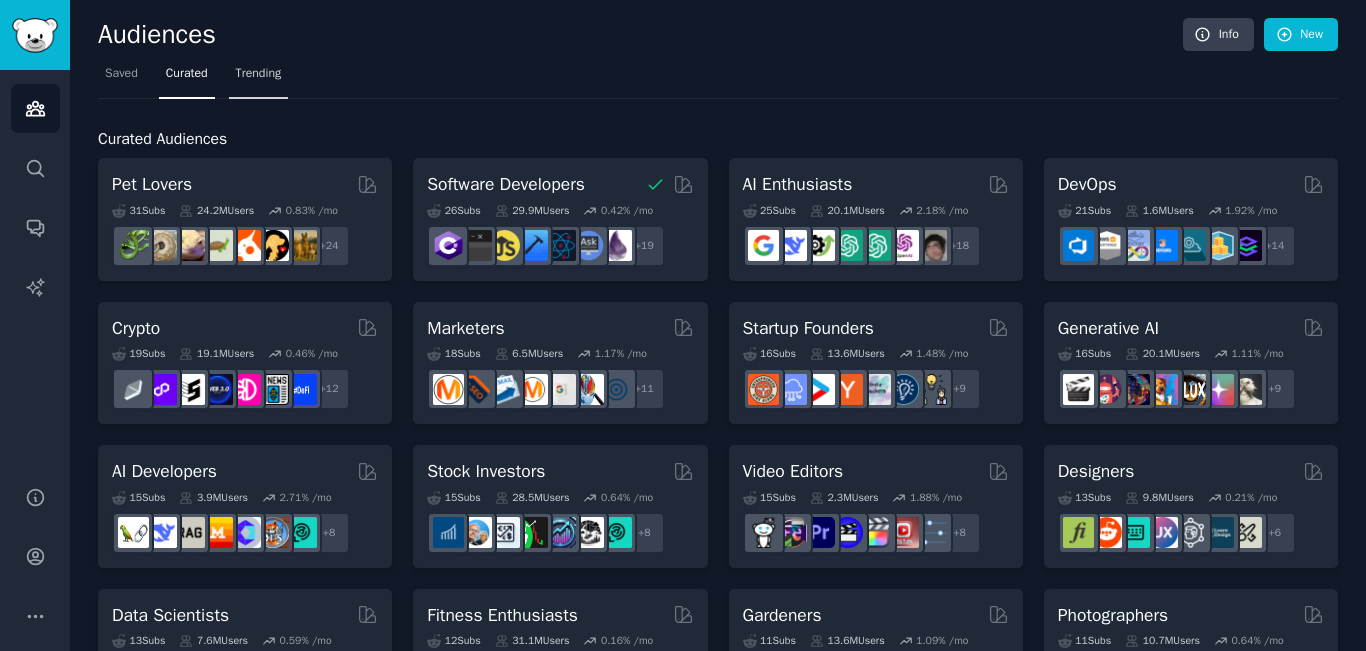 click on "Trending" at bounding box center [259, 74] 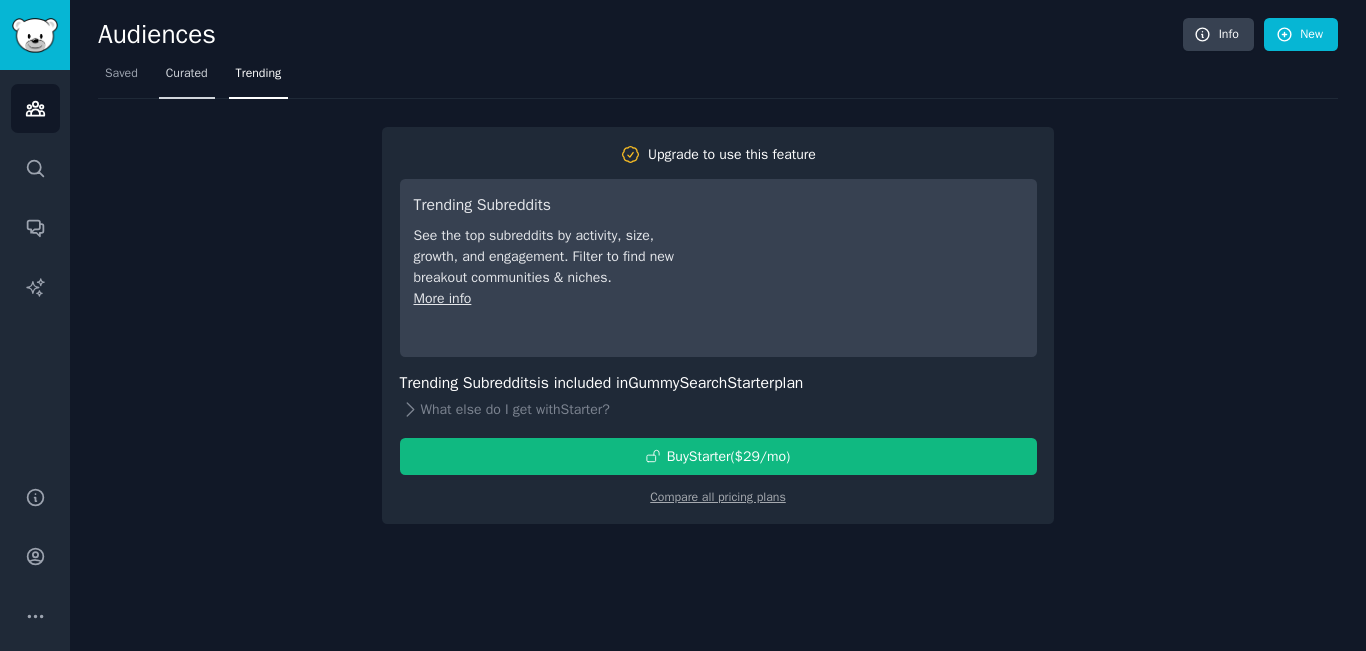 click on "Curated" at bounding box center [187, 74] 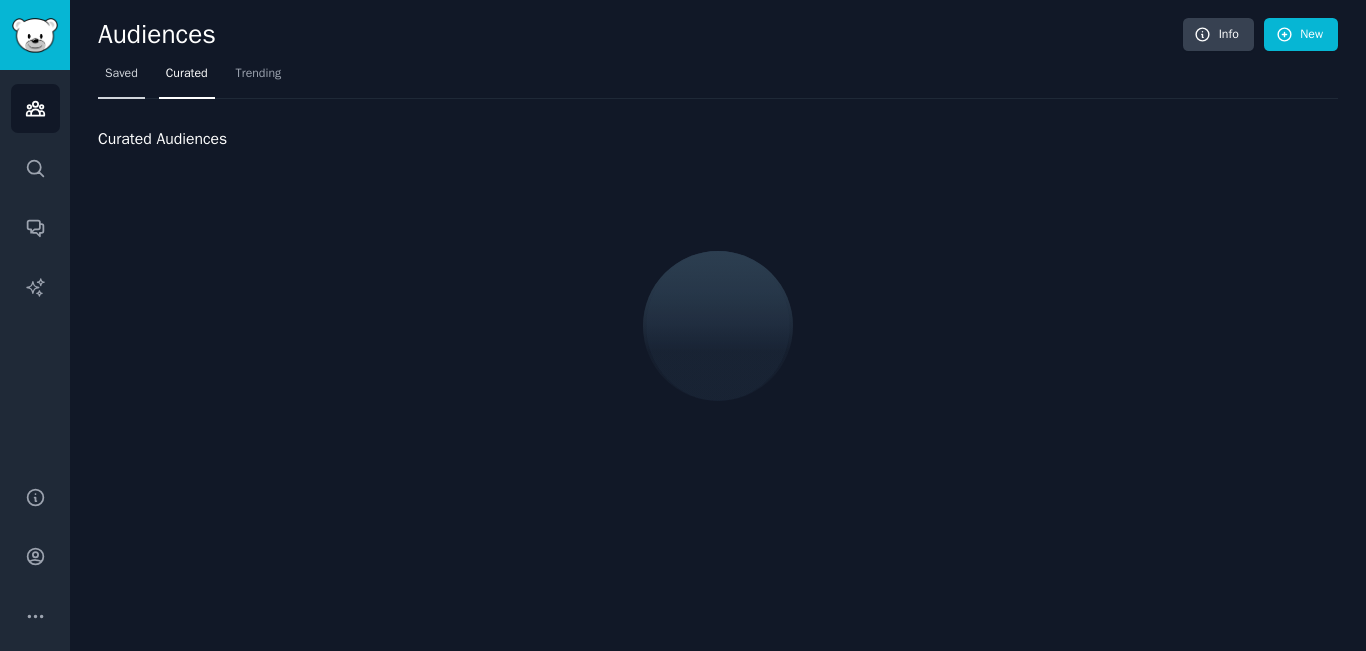 click on "Saved" at bounding box center [121, 74] 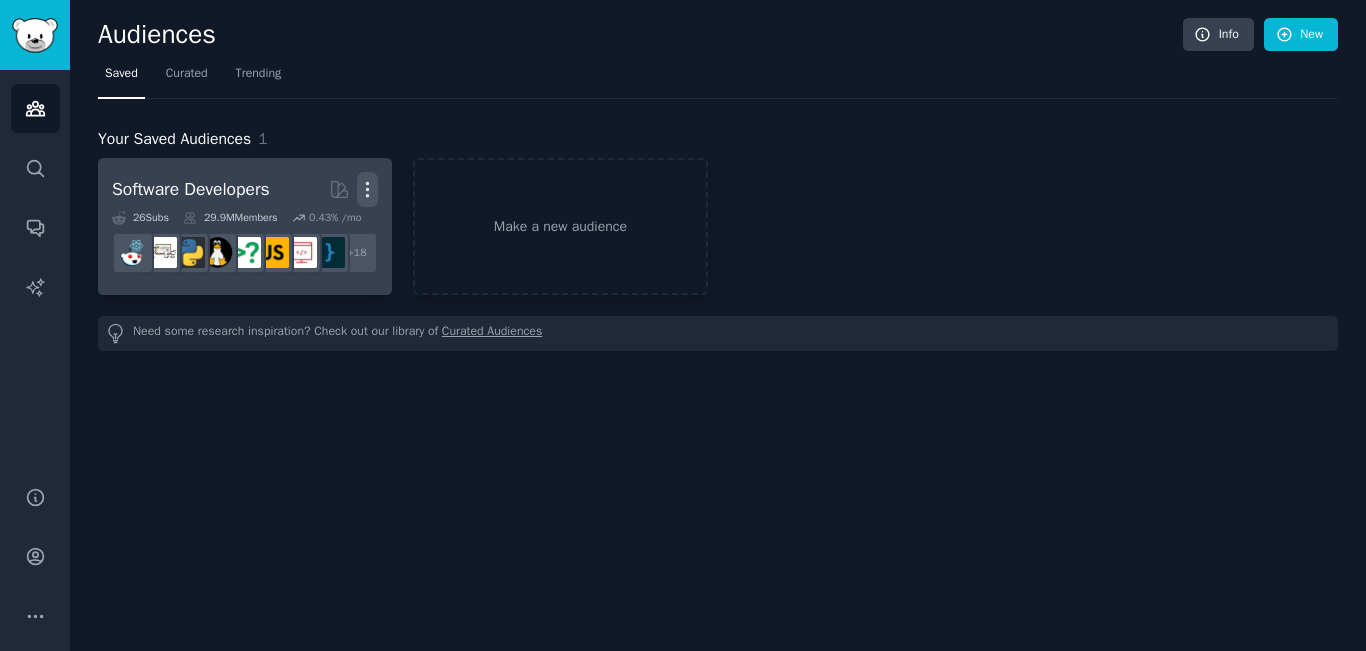 click 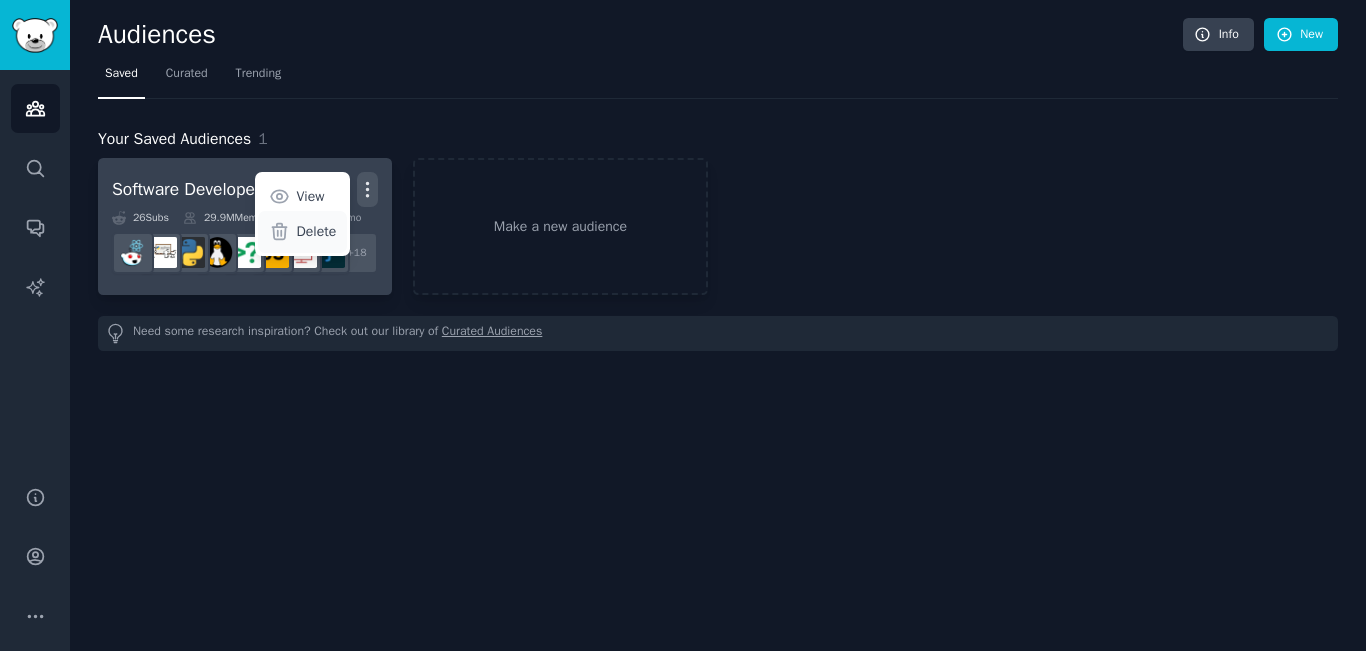 click on "Delete" at bounding box center (317, 231) 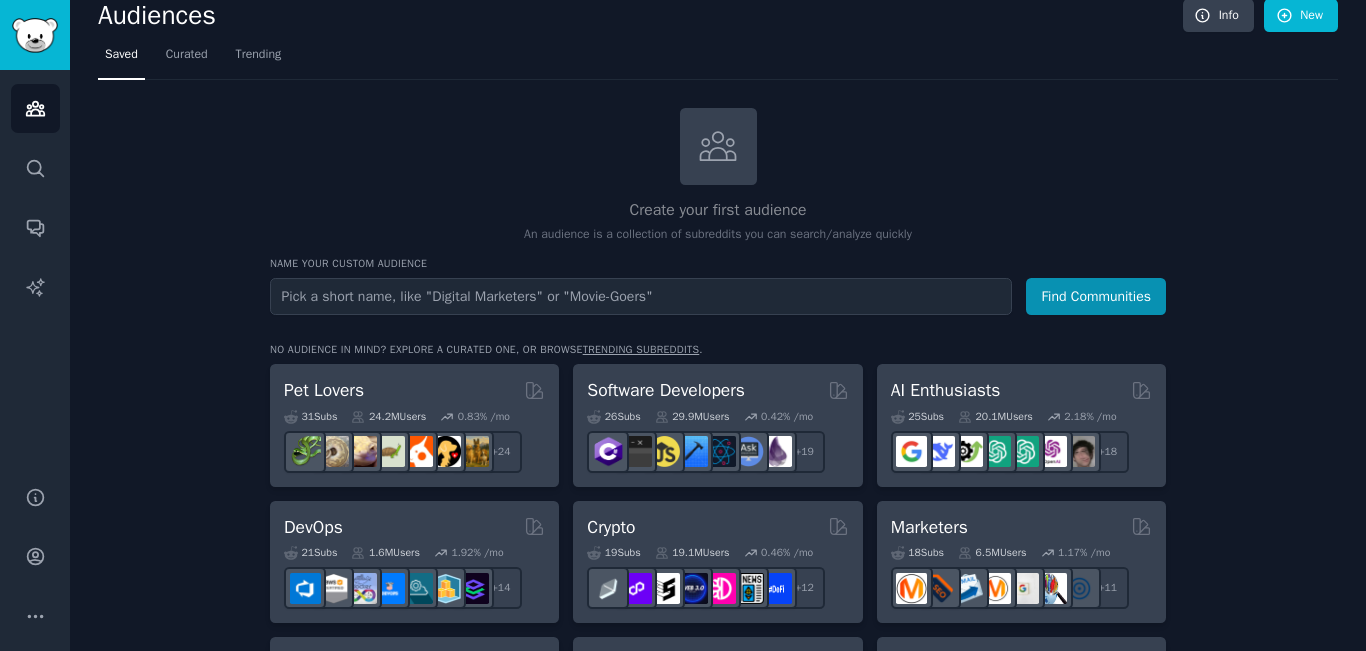 scroll, scrollTop: 0, scrollLeft: 0, axis: both 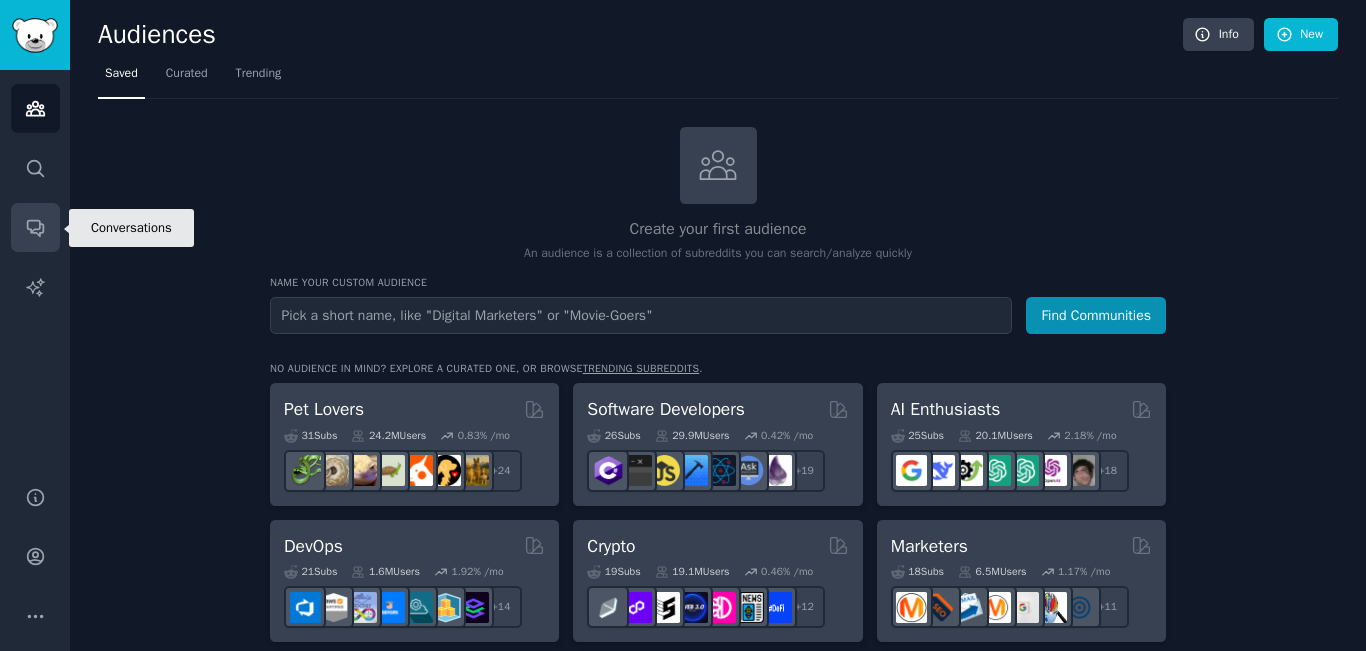 click 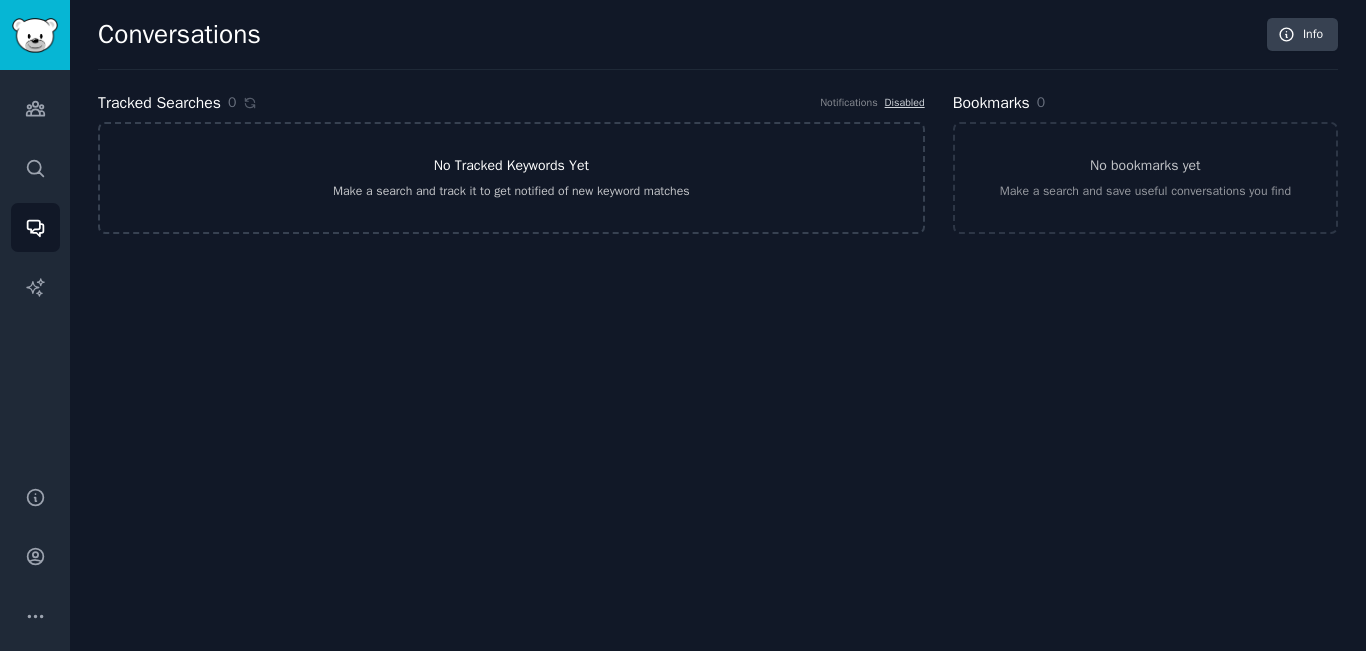 click on "No Tracked Keywords Yet" at bounding box center (511, 165) 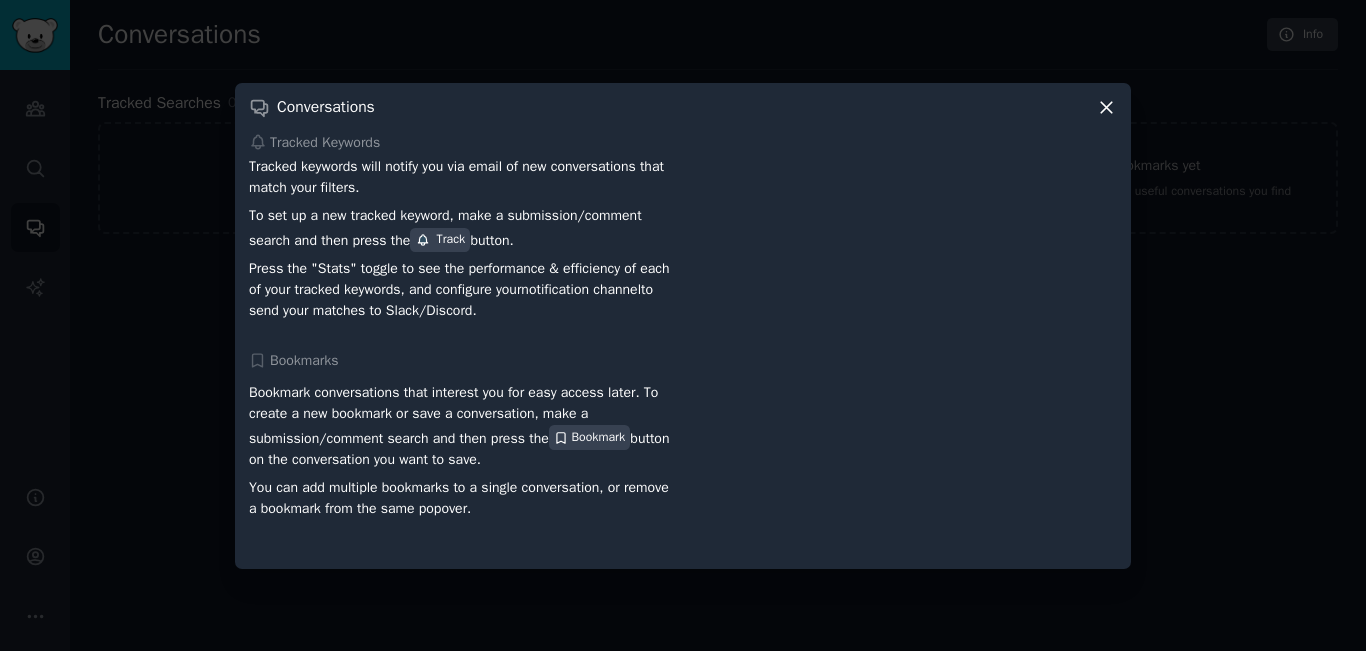 click 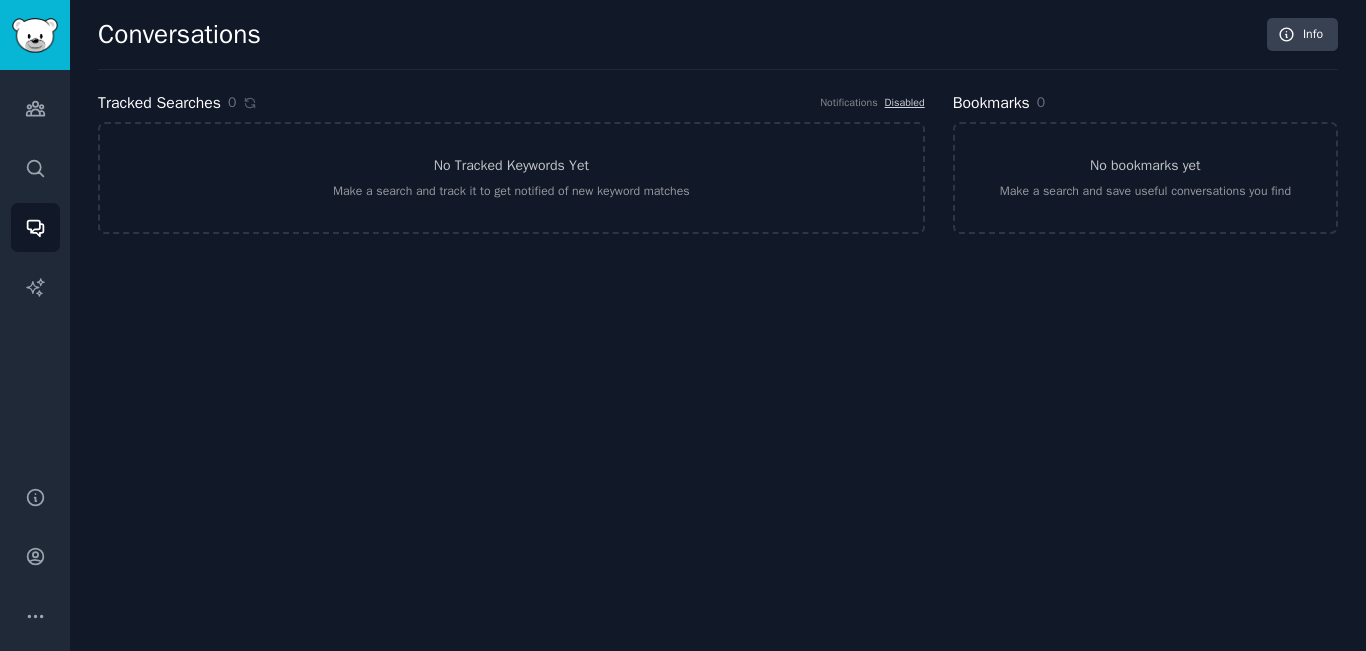 click on "Notifications" at bounding box center (848, 103) 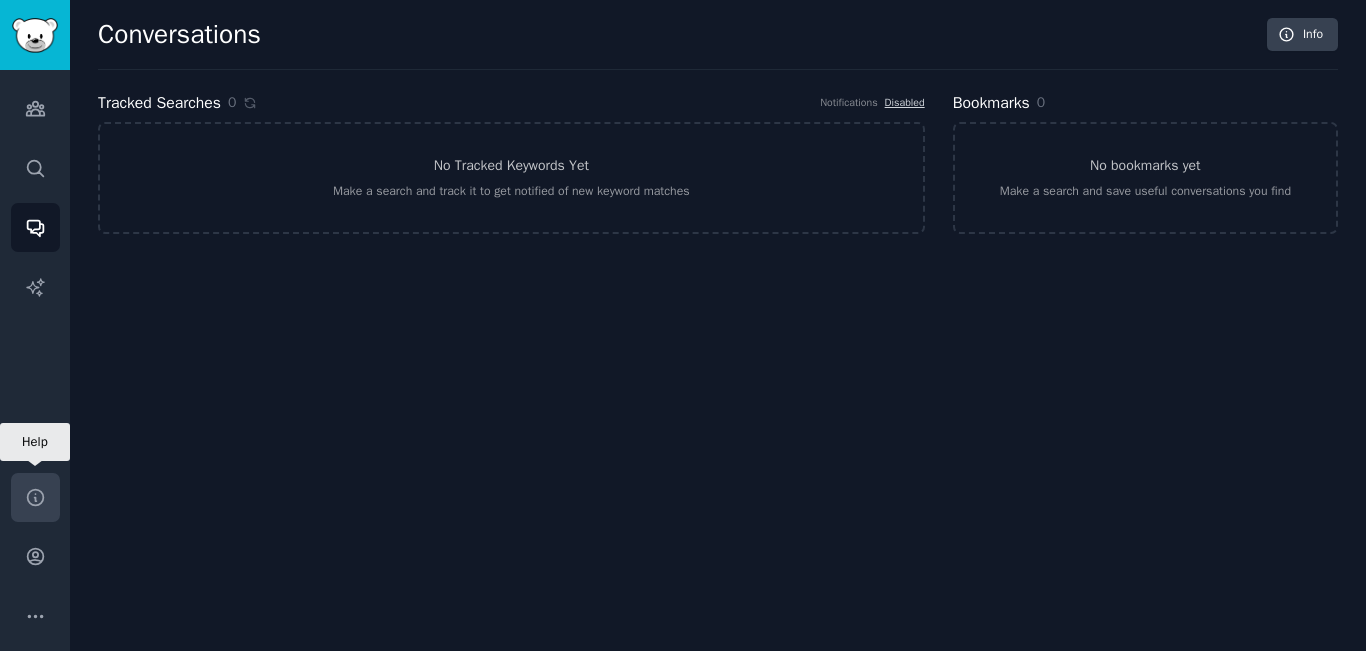 click 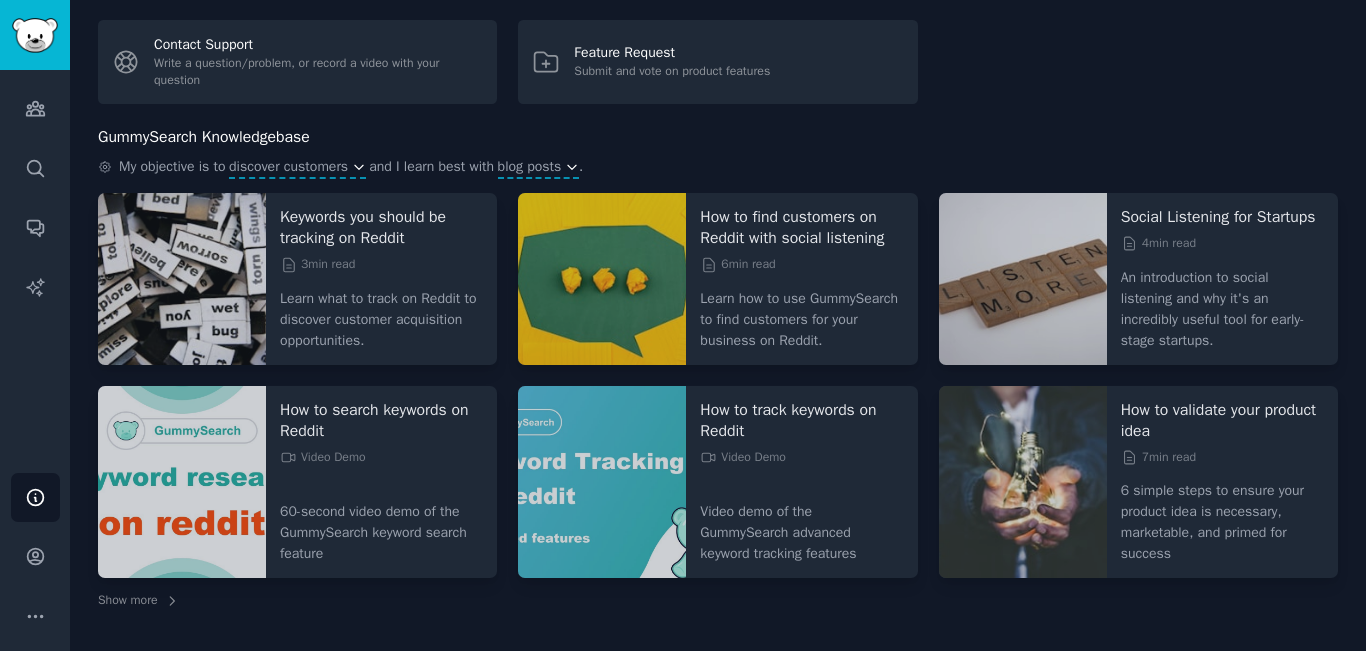 scroll, scrollTop: 70, scrollLeft: 0, axis: vertical 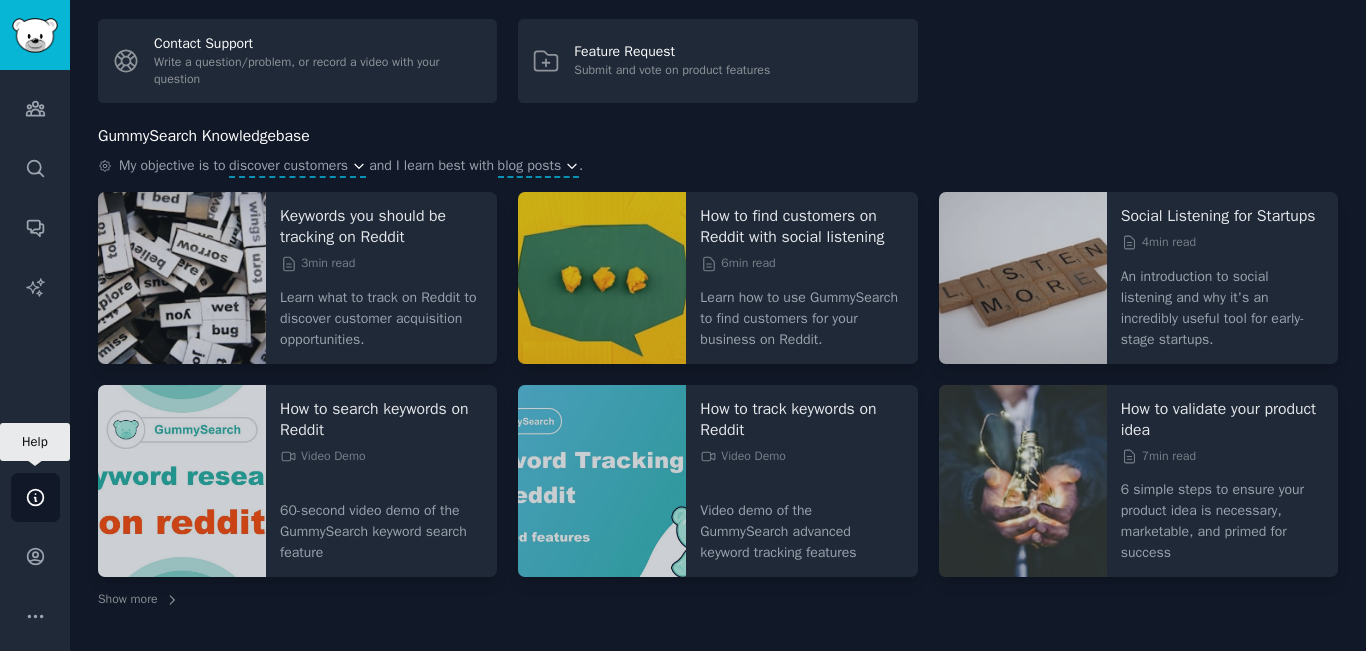 click 